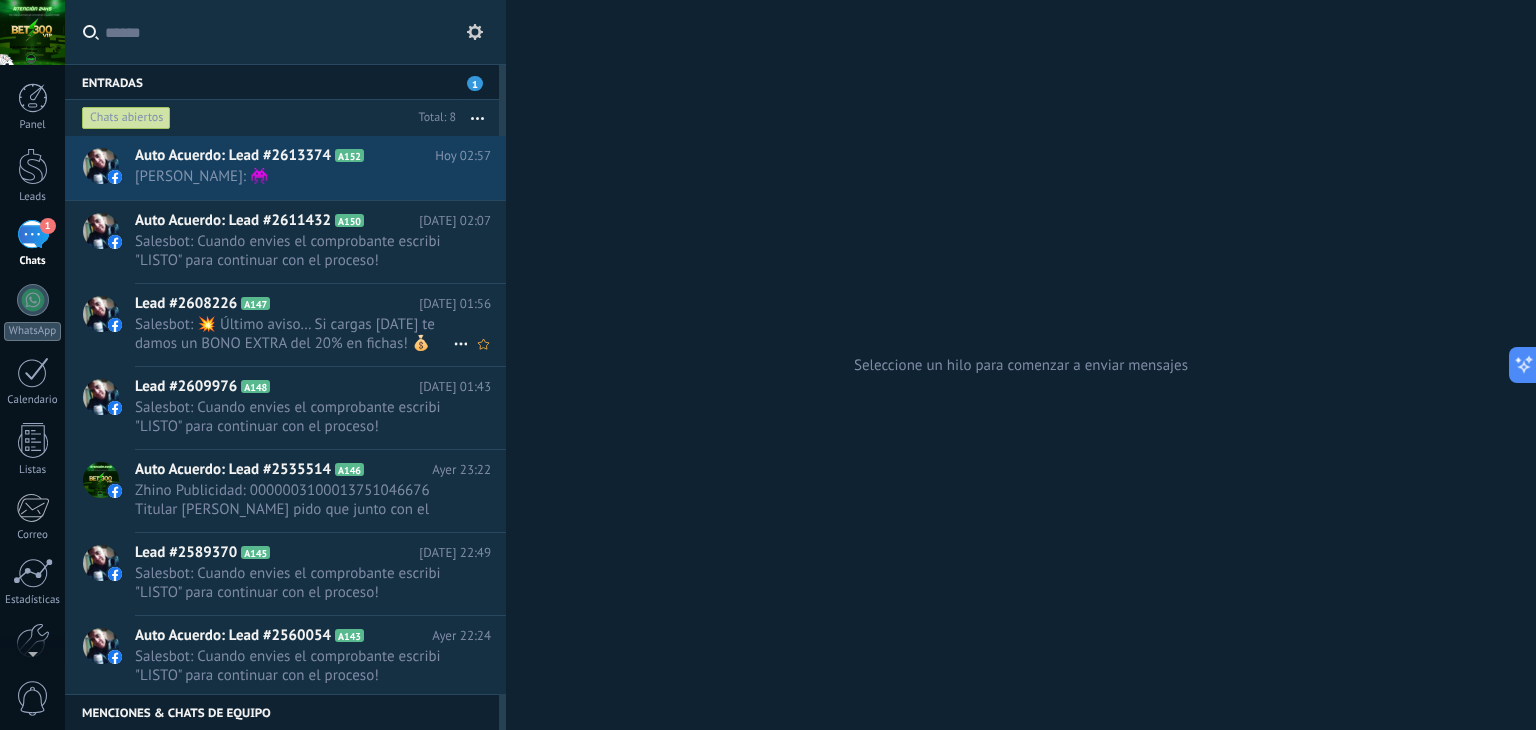 scroll, scrollTop: 0, scrollLeft: 0, axis: both 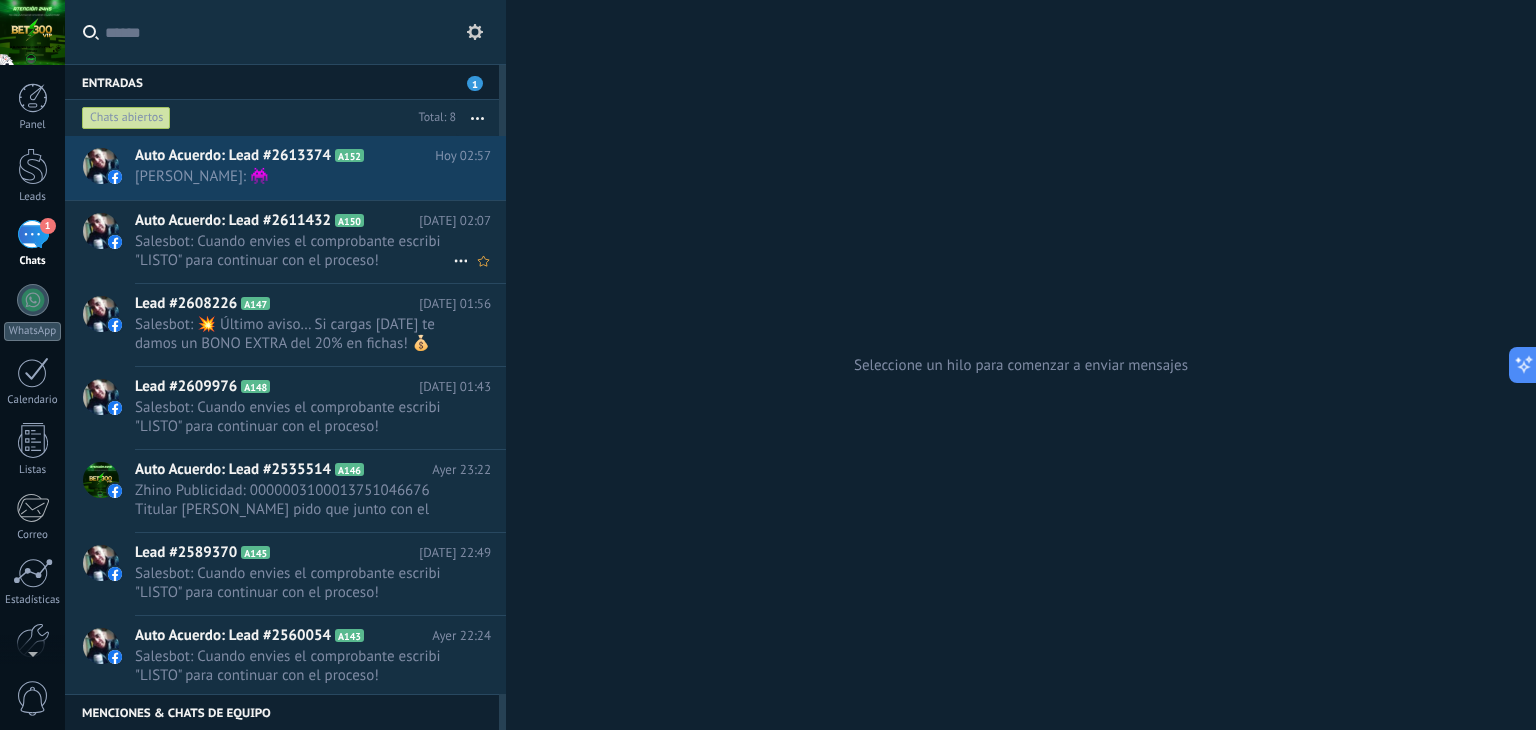 click on "Salesbot: Cuando envies el comprobante escribi "LISTO" para continuar con el proceso!" at bounding box center (294, 251) 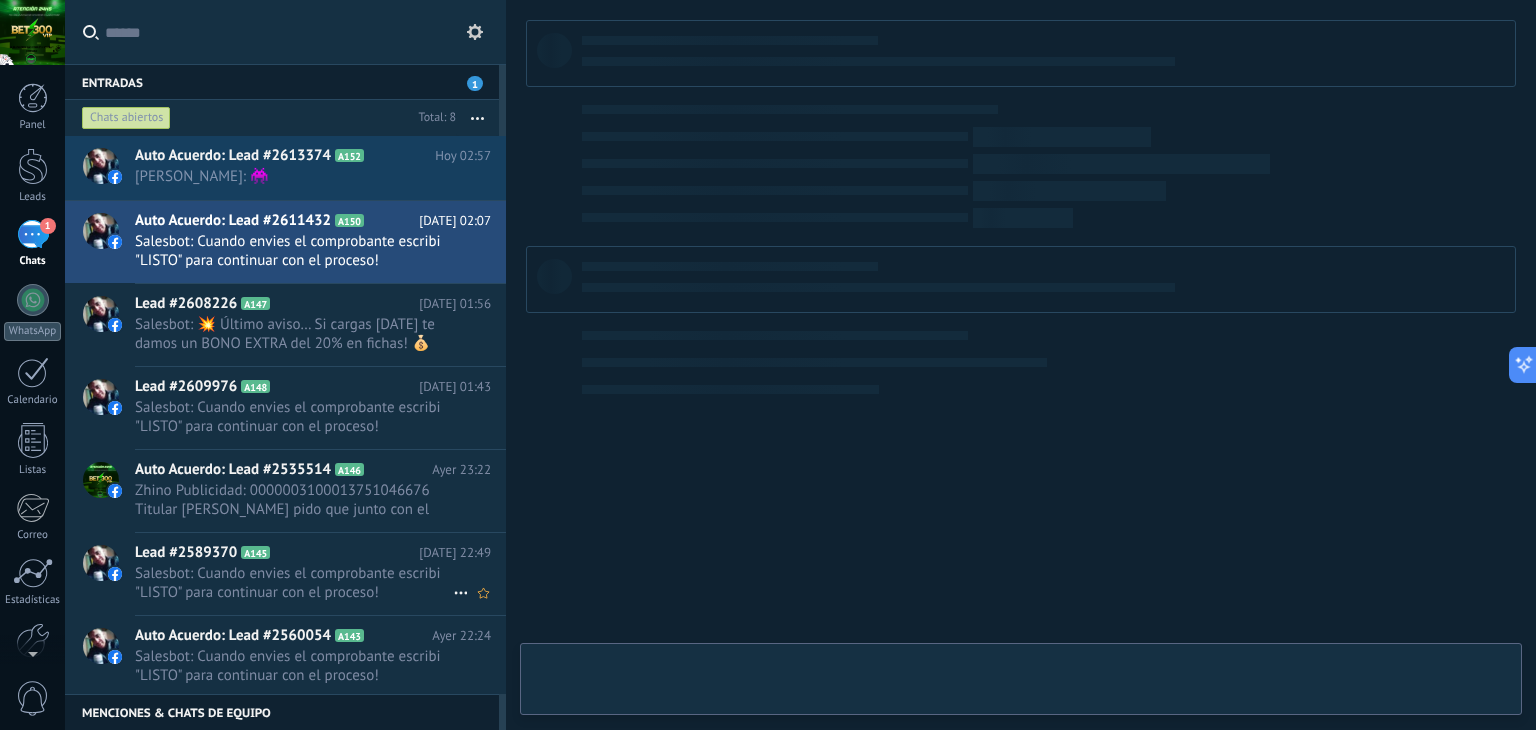 click on "Salesbot: Cuando envies el comprobante escribi "LISTO" para continuar con el proceso!" at bounding box center (294, 583) 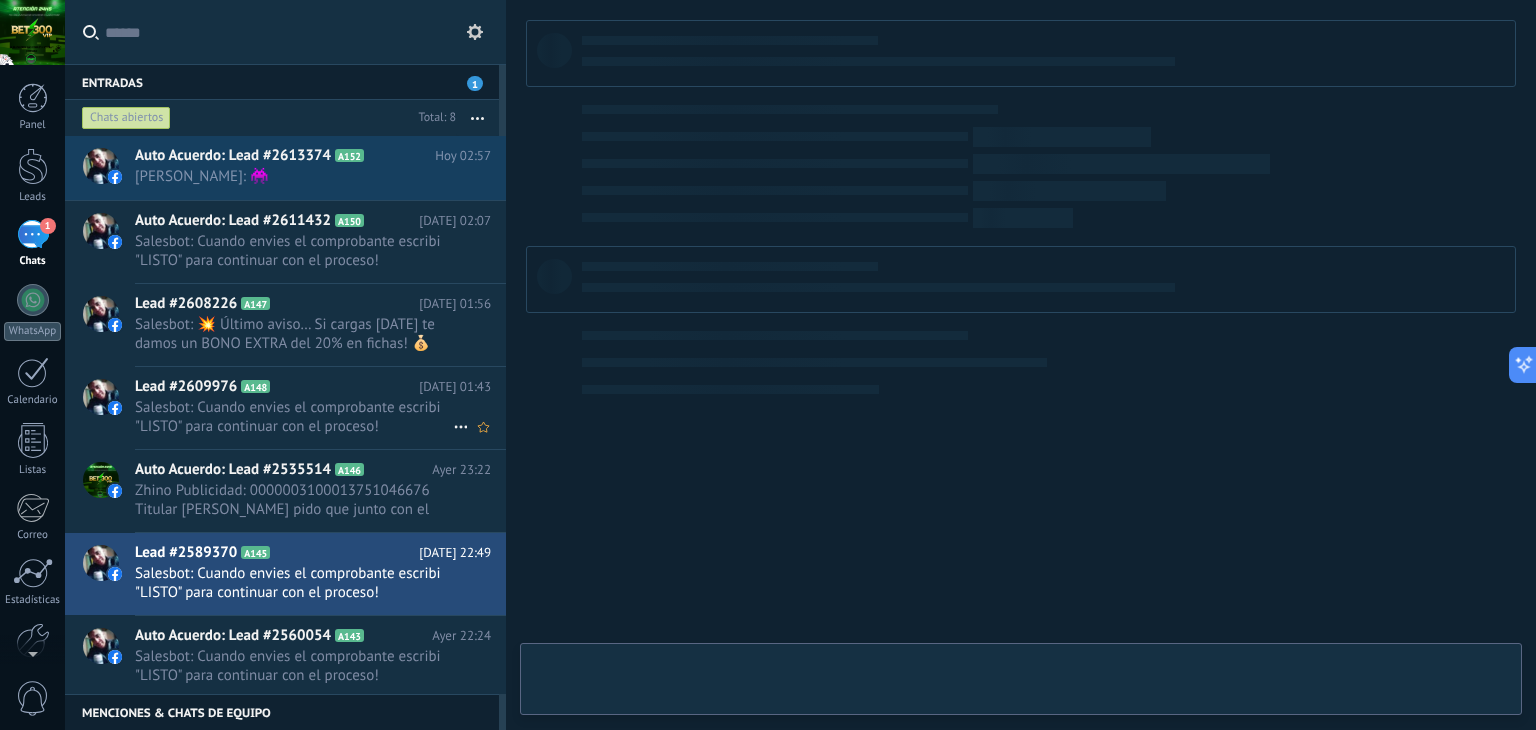click on "Lead #2609976
A148
[DATE] 01:43
Salesbot: Cuando envies el comprobante escribi "LISTO" para continuar con el proceso!" at bounding box center [320, 408] 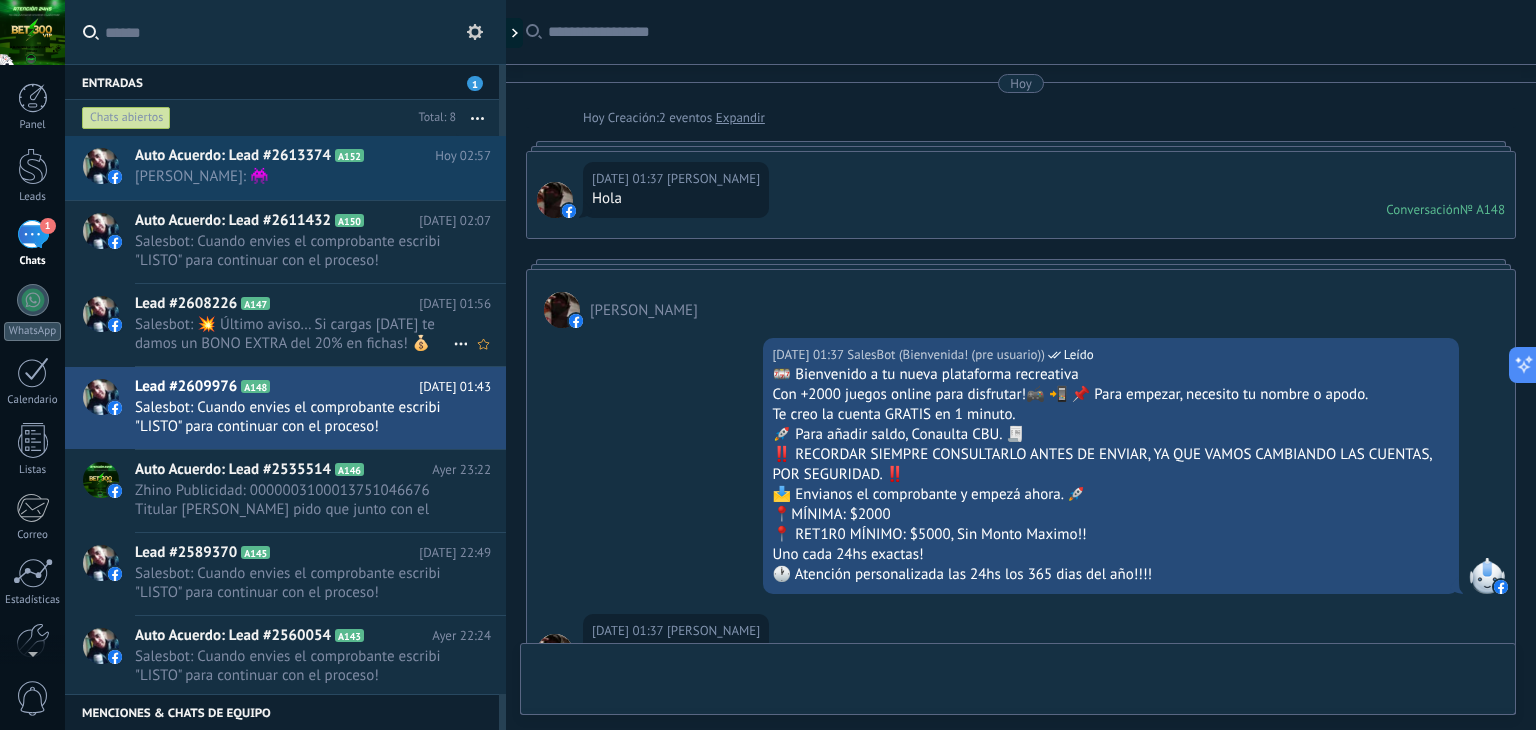 click on "Lead #2608226
A147
[DATE] 01:56
Salesbot: 💥 Último aviso…
Si cargas [DATE] te damos un BONO EXTRA del 20% en fichas! 💰
¿Qué decís? ¿Aprovechás la promo?" at bounding box center (320, 325) 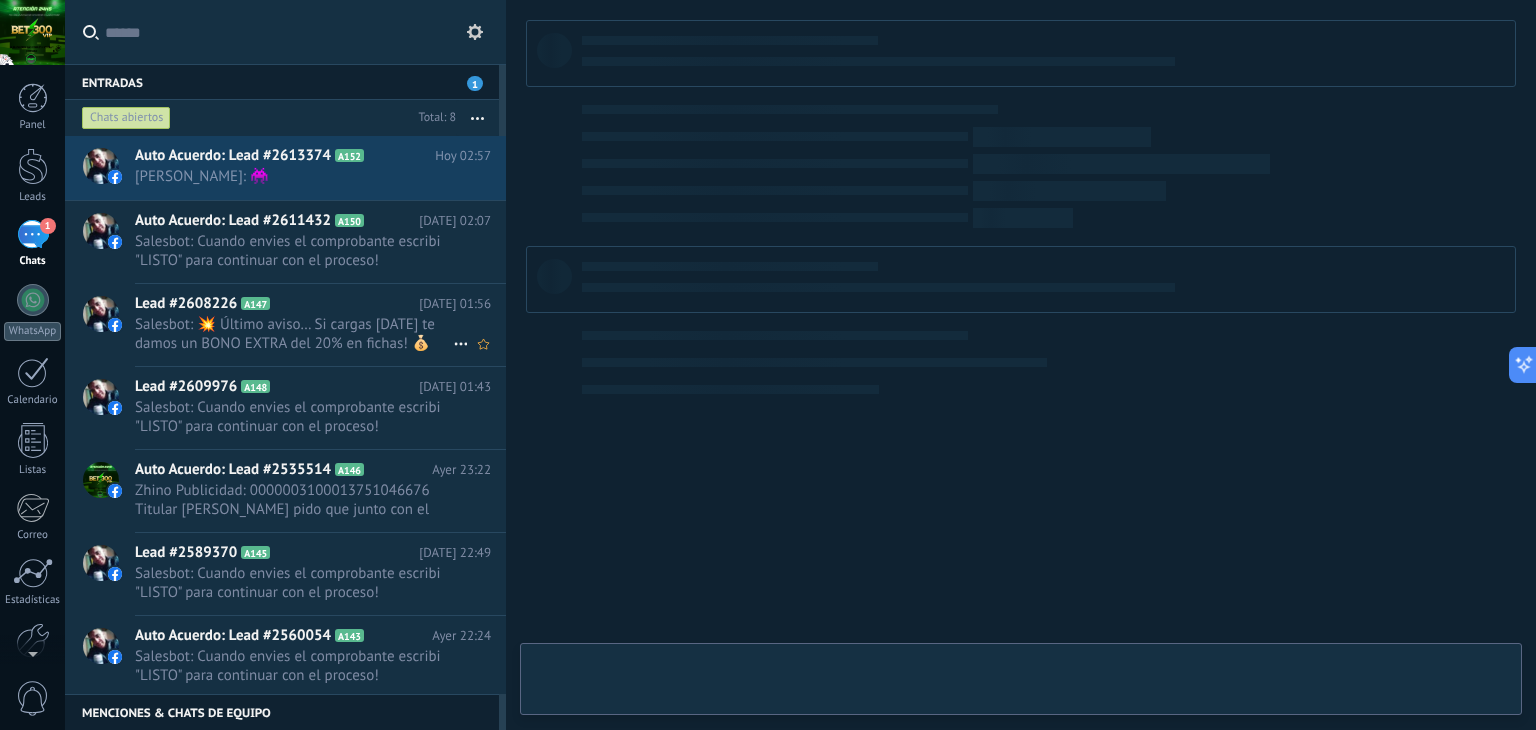 scroll, scrollTop: 1120, scrollLeft: 0, axis: vertical 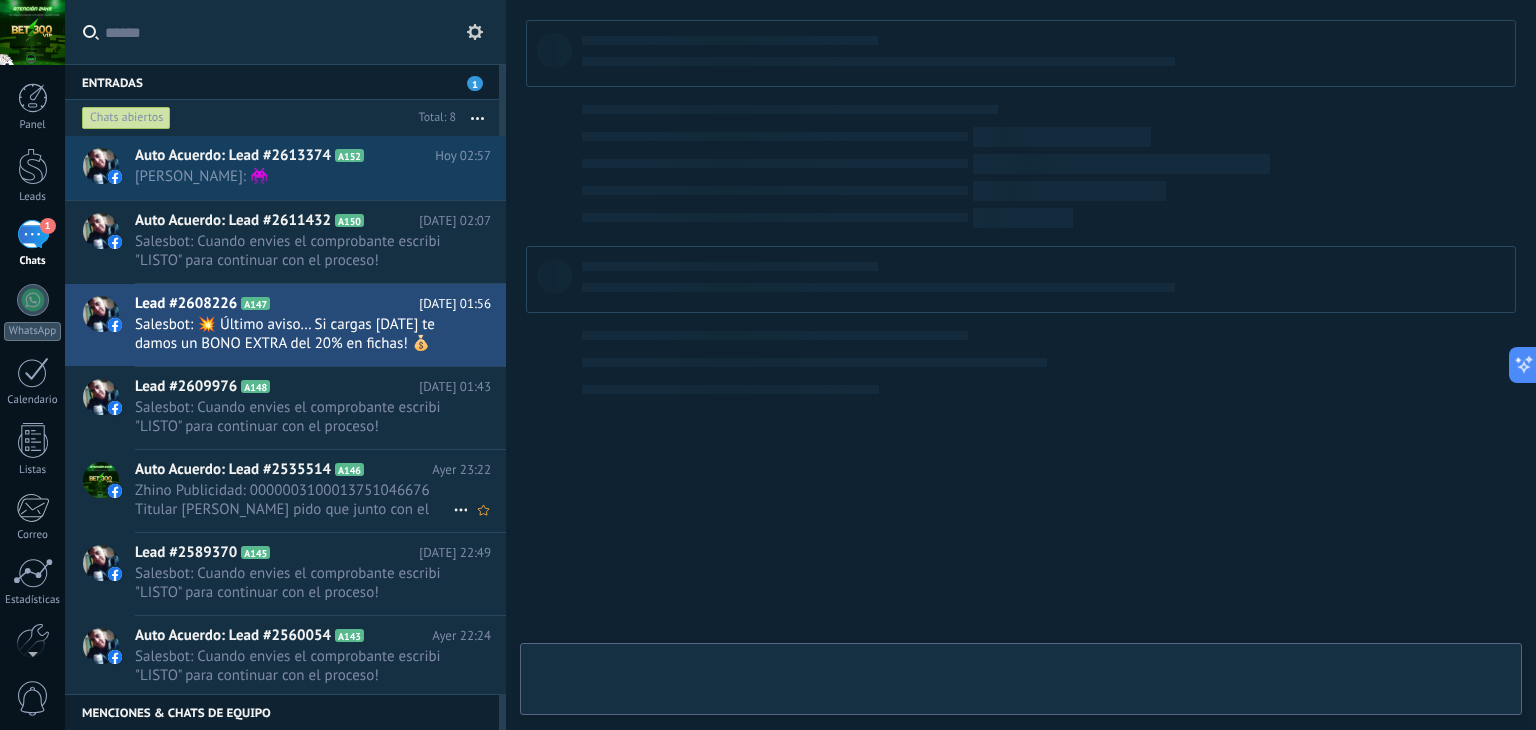 click on "Auto Acuerdo: Lead #2535514
A146
[DATE] 23:22
Zhino Publicidad: 0000003100013751046676
Titular [PERSON_NAME] pido que junto con el comprobante enves el nombre del titular ..." at bounding box center (320, 491) 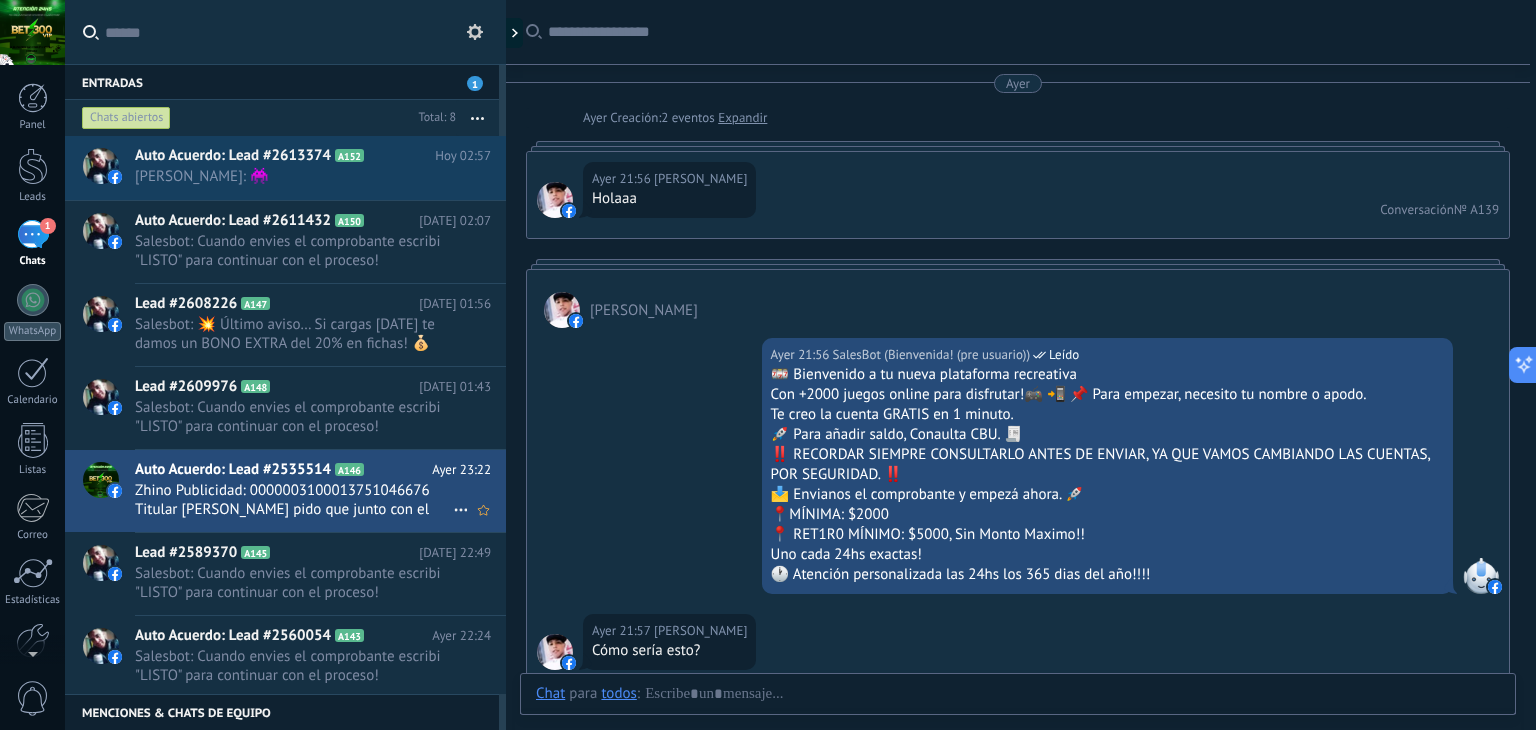 scroll, scrollTop: 3496, scrollLeft: 0, axis: vertical 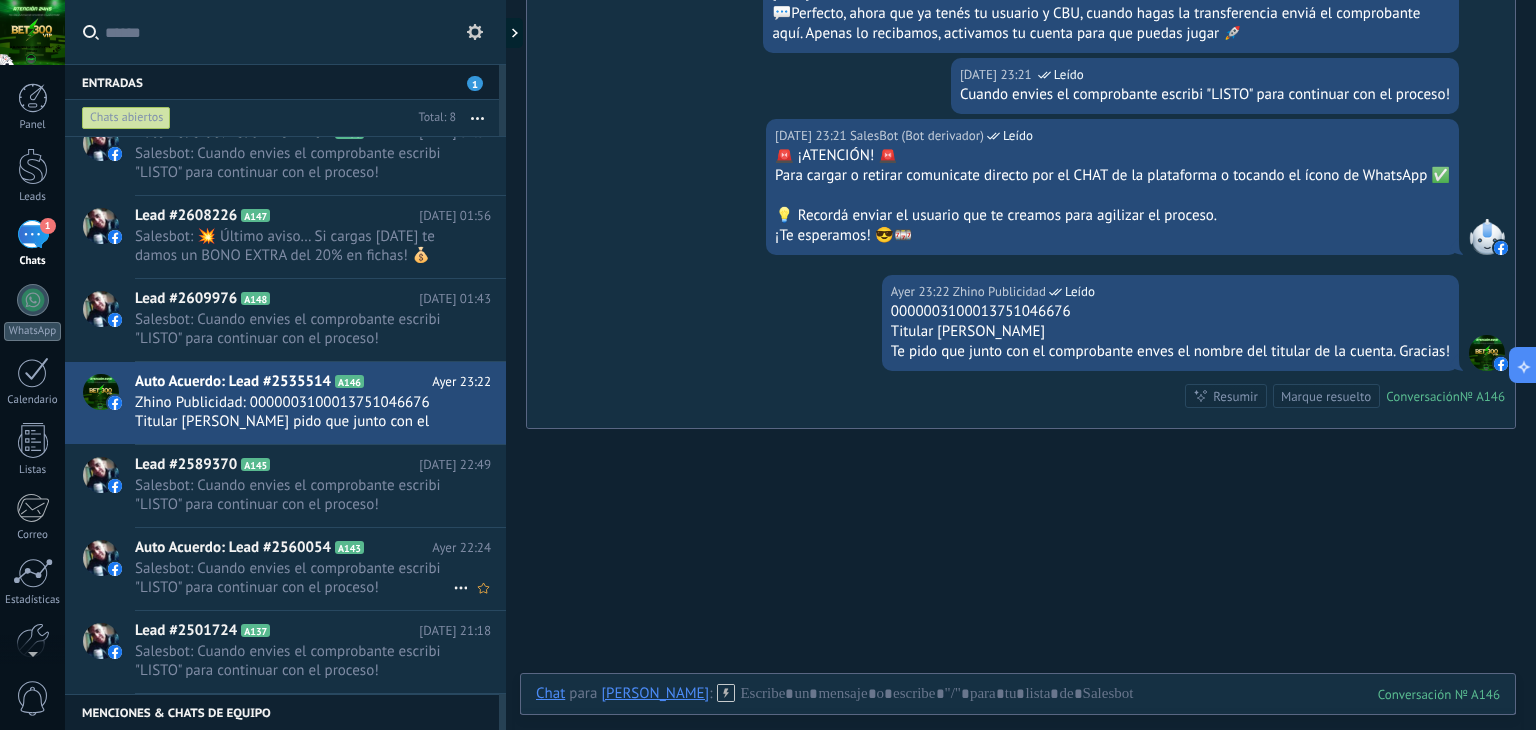 click on "Salesbot: Cuando envies el comprobante escribi "LISTO" para continuar con el proceso!" at bounding box center [294, 578] 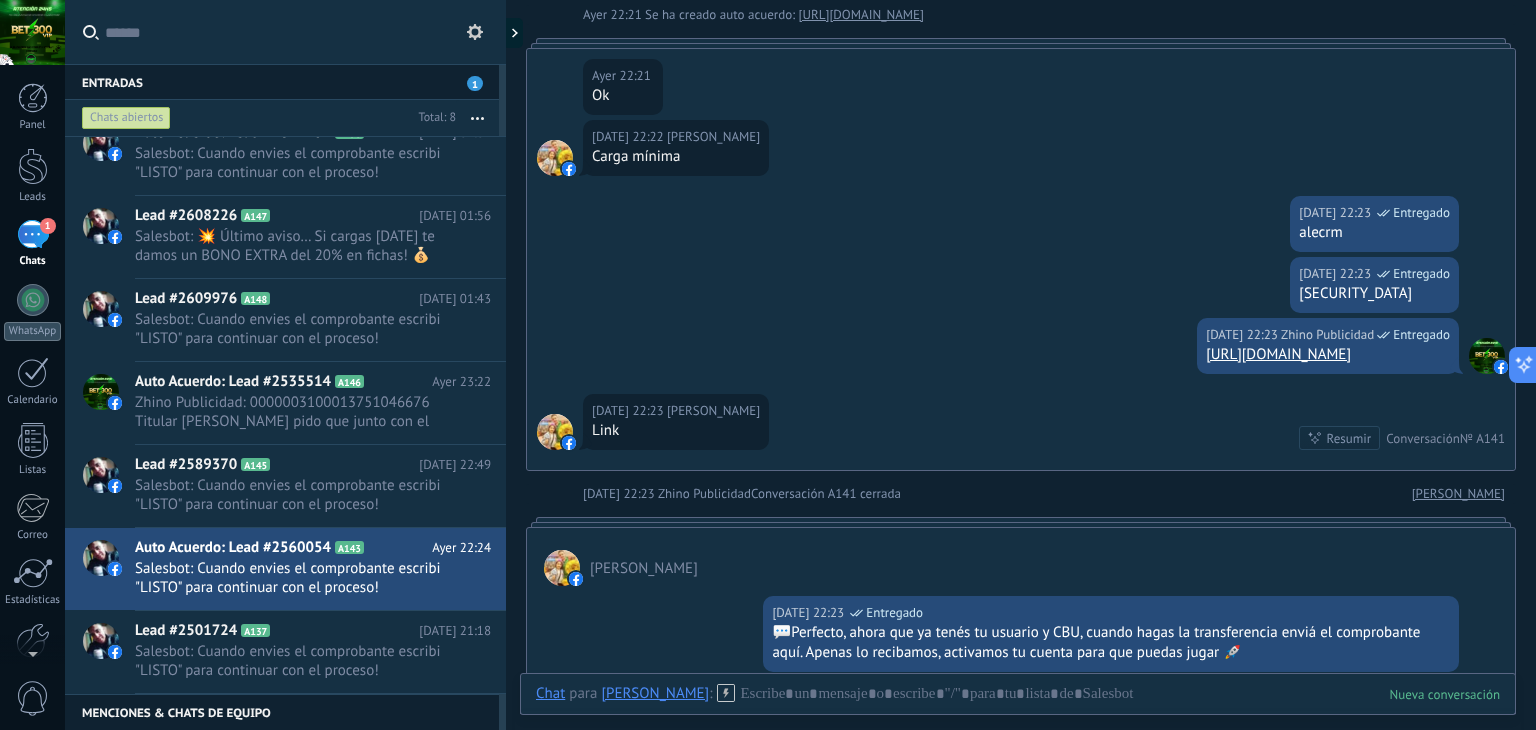 scroll, scrollTop: 945, scrollLeft: 0, axis: vertical 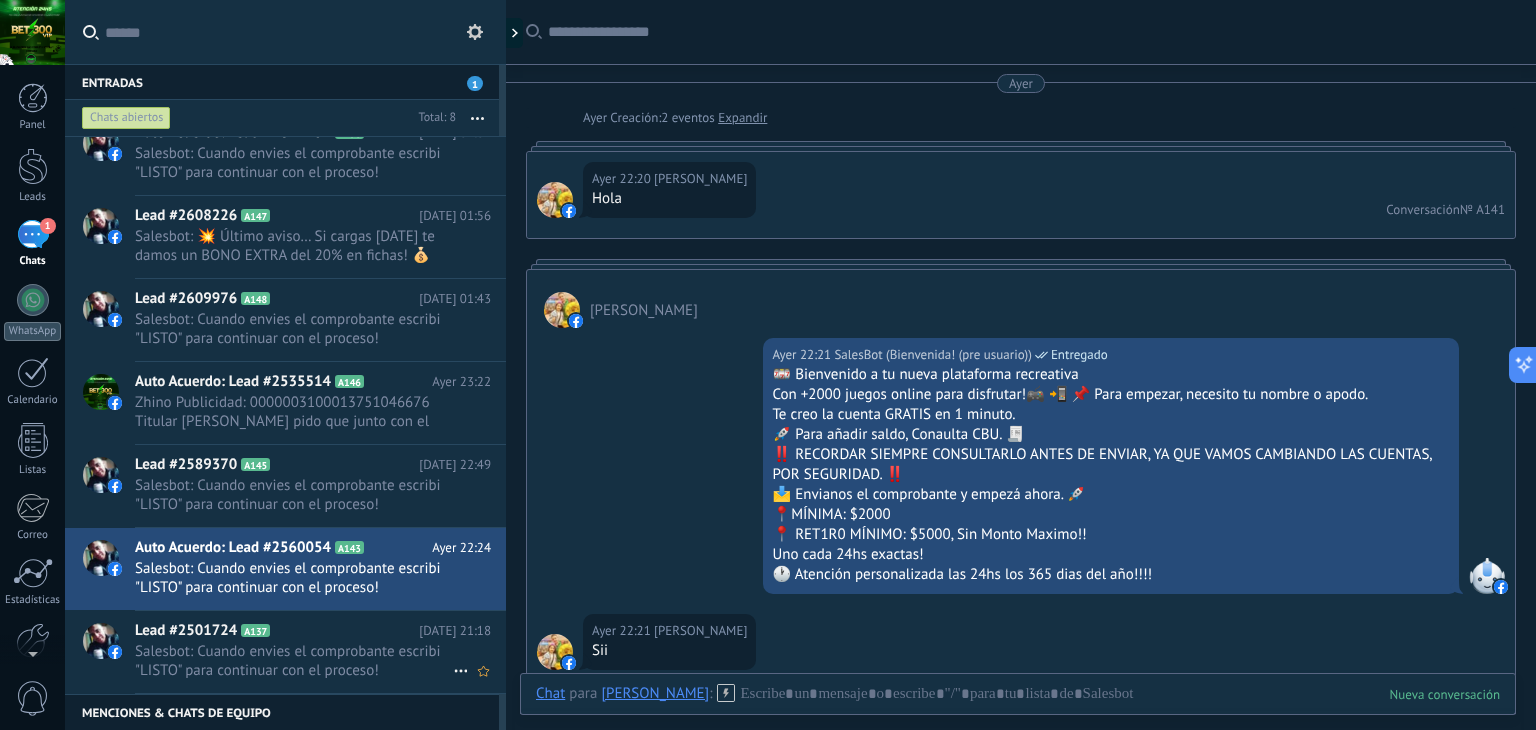 click on "Salesbot: Cuando envies el comprobante escribi "LISTO" para continuar con el proceso!" at bounding box center [294, 661] 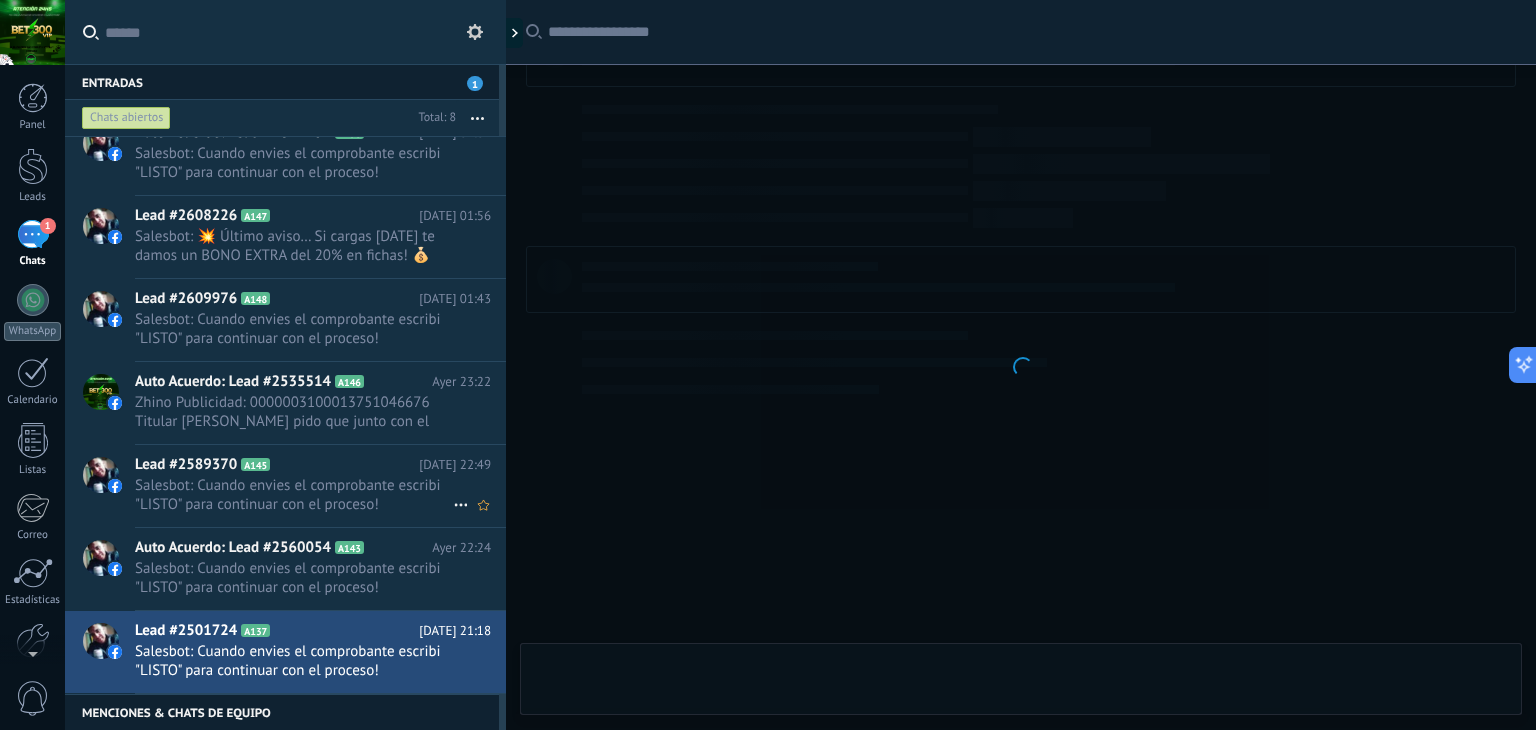 click on "Salesbot: Cuando envies el comprobante escribi "LISTO" para continuar con el proceso!" at bounding box center (294, 495) 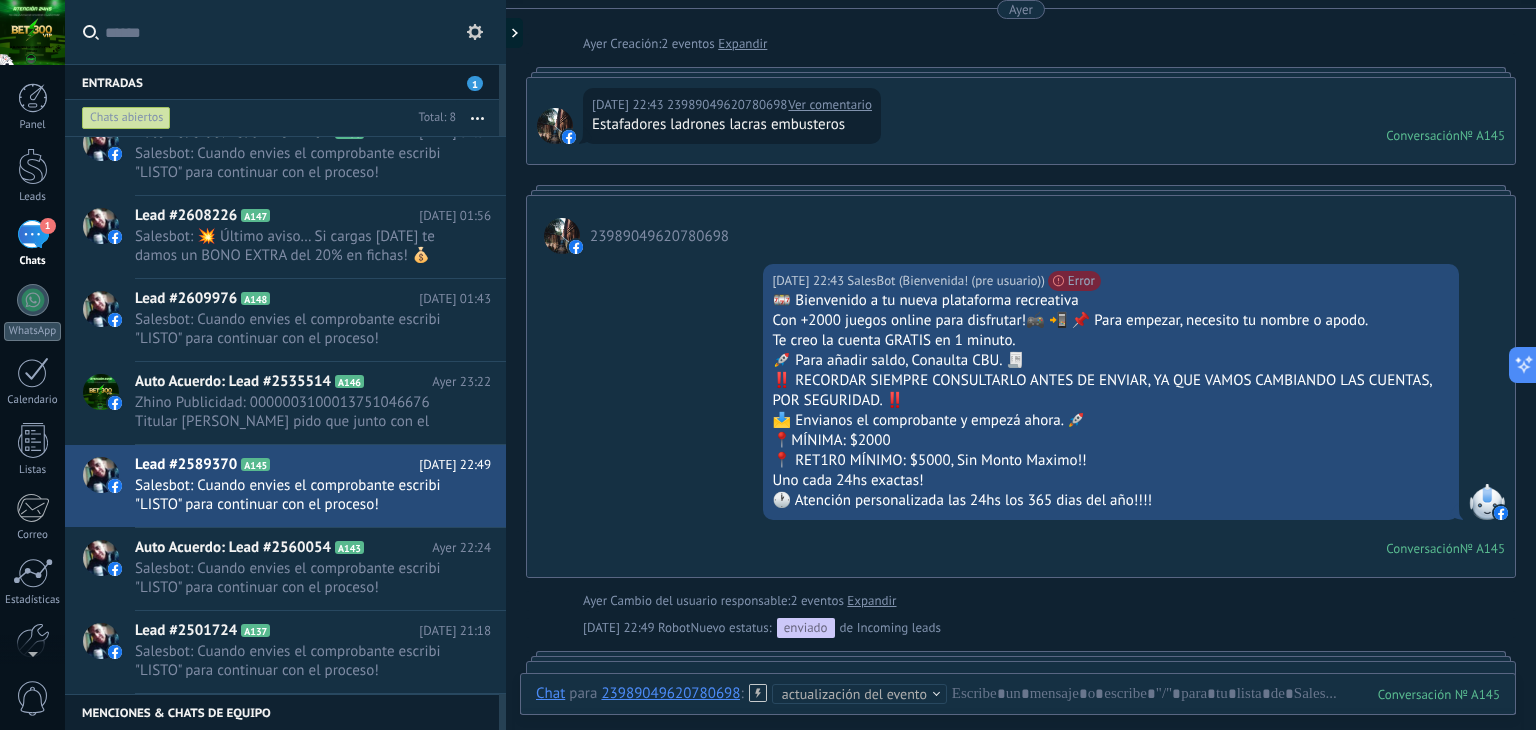 scroll, scrollTop: 0, scrollLeft: 0, axis: both 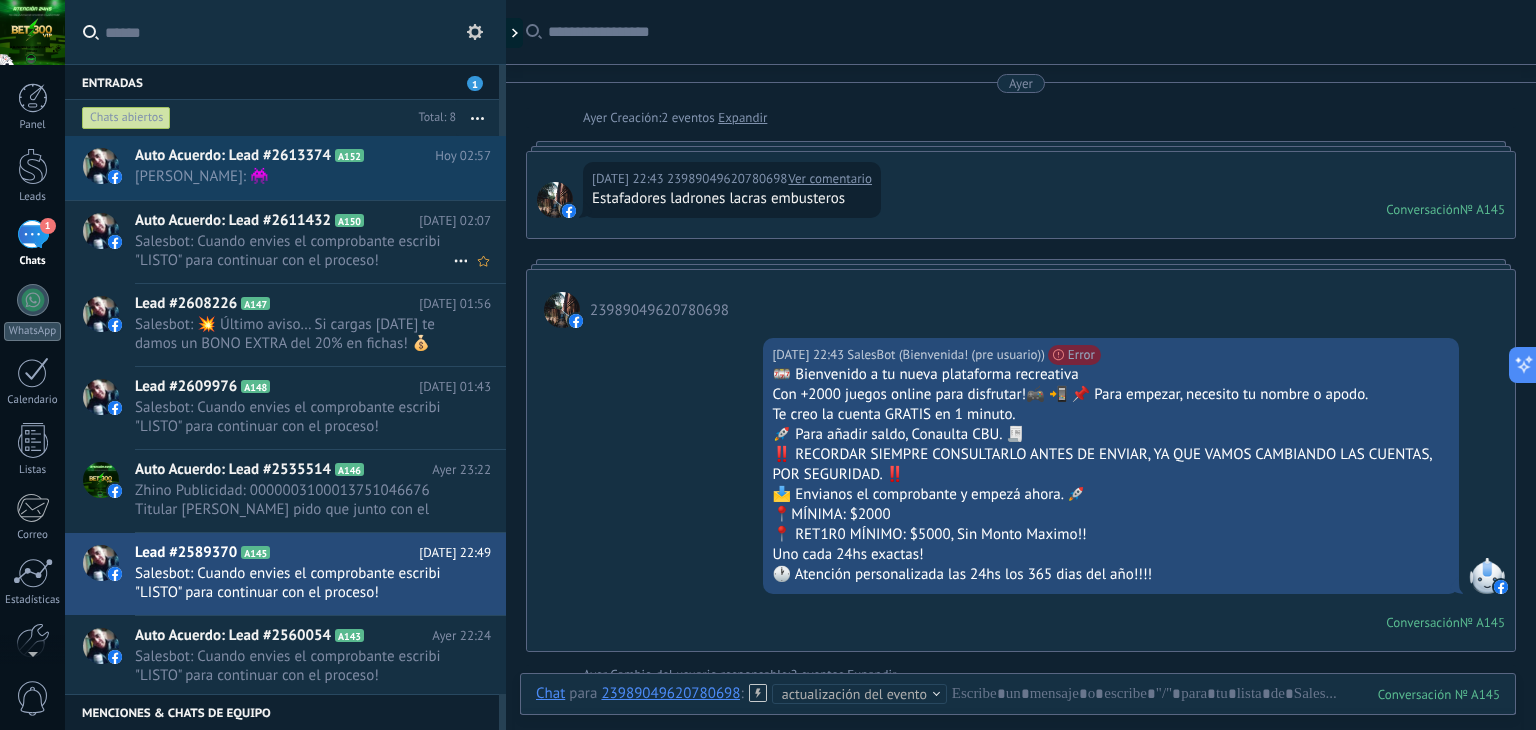 click on "Salesbot: Cuando envies el comprobante escribi "LISTO" para continuar con el proceso!" at bounding box center (294, 251) 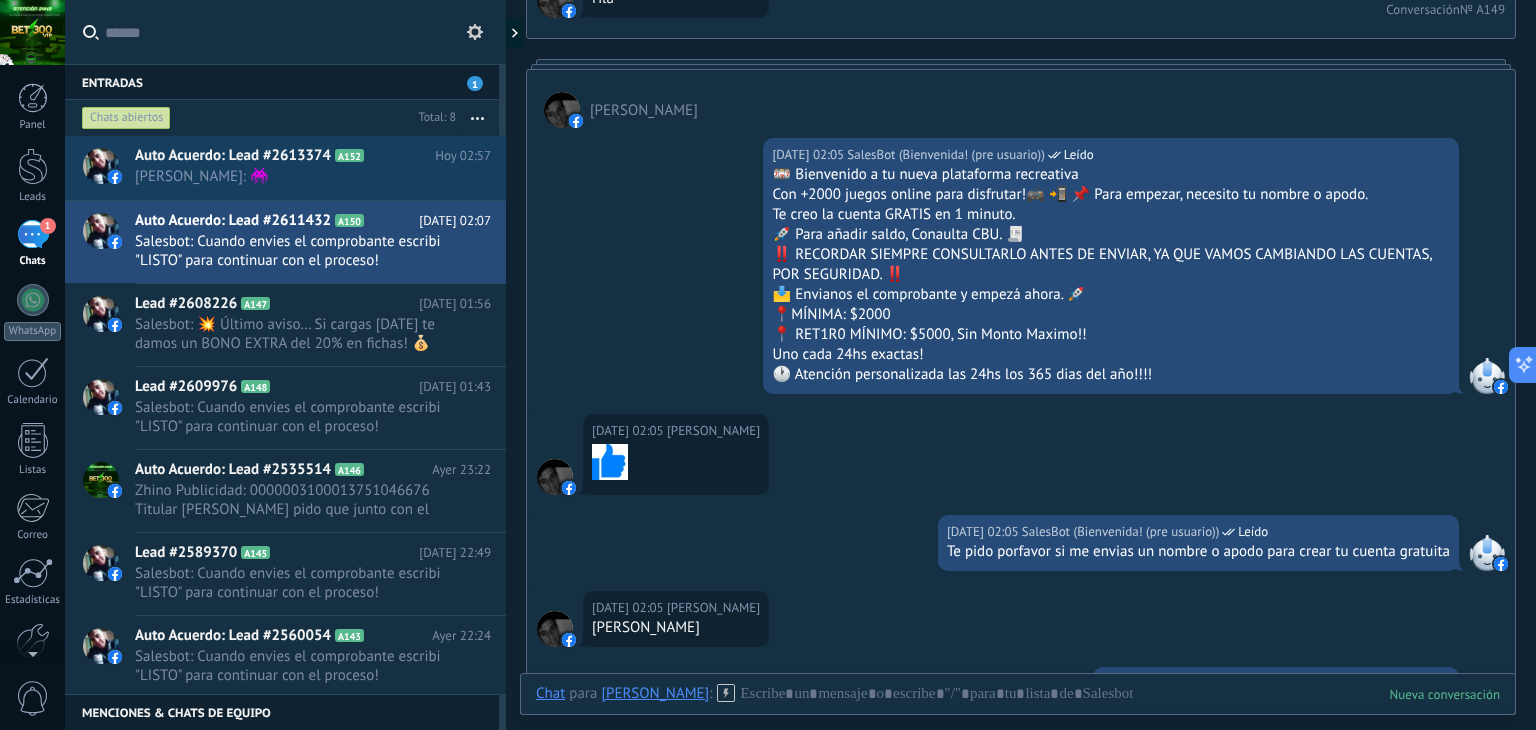 scroll, scrollTop: 100, scrollLeft: 0, axis: vertical 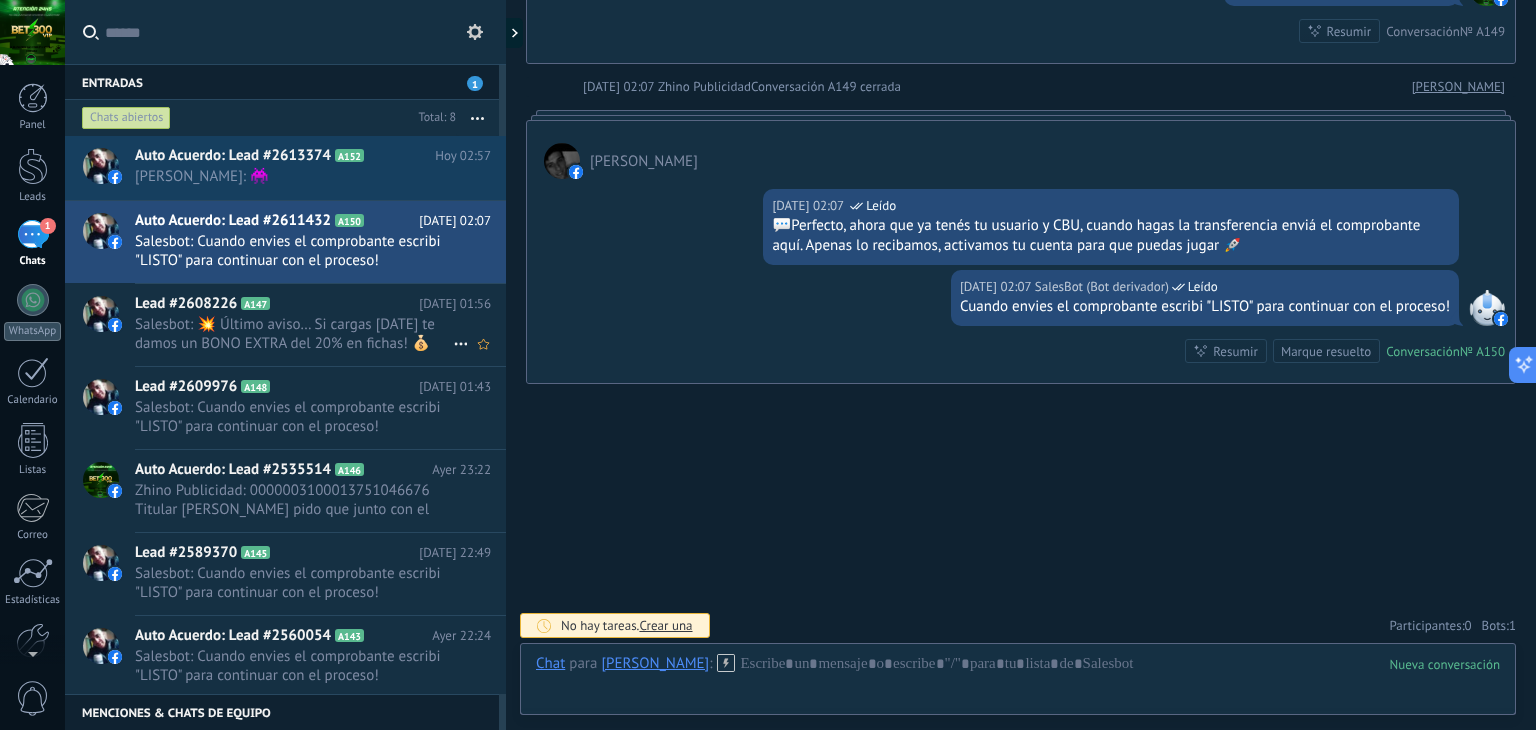 click on "Salesbot: 💥 Último aviso…
Si cargas [DATE] te damos un BONO EXTRA del 20% en fichas! 💰
¿Qué decís? ¿Aprovechás la promo?" at bounding box center [294, 334] 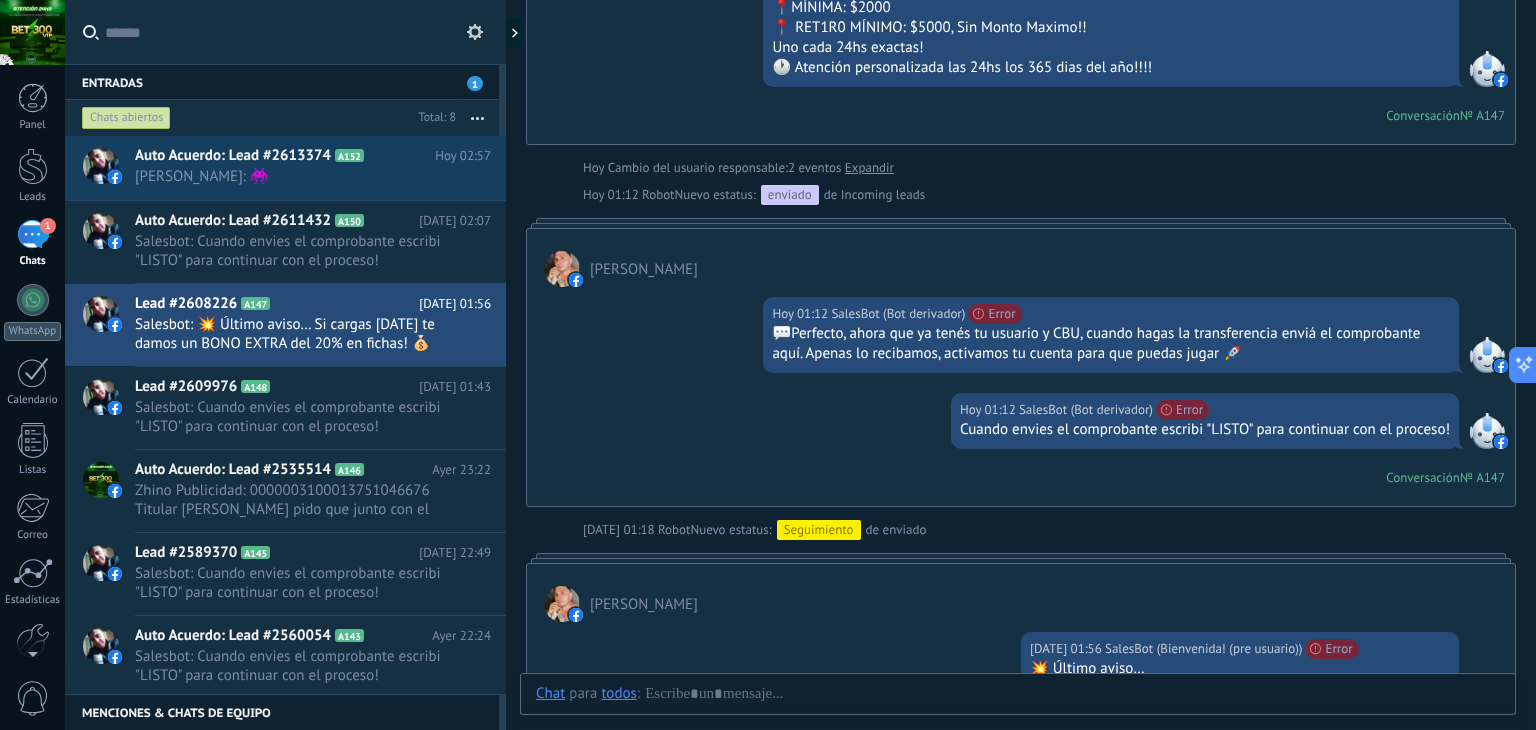 scroll, scrollTop: 532, scrollLeft: 0, axis: vertical 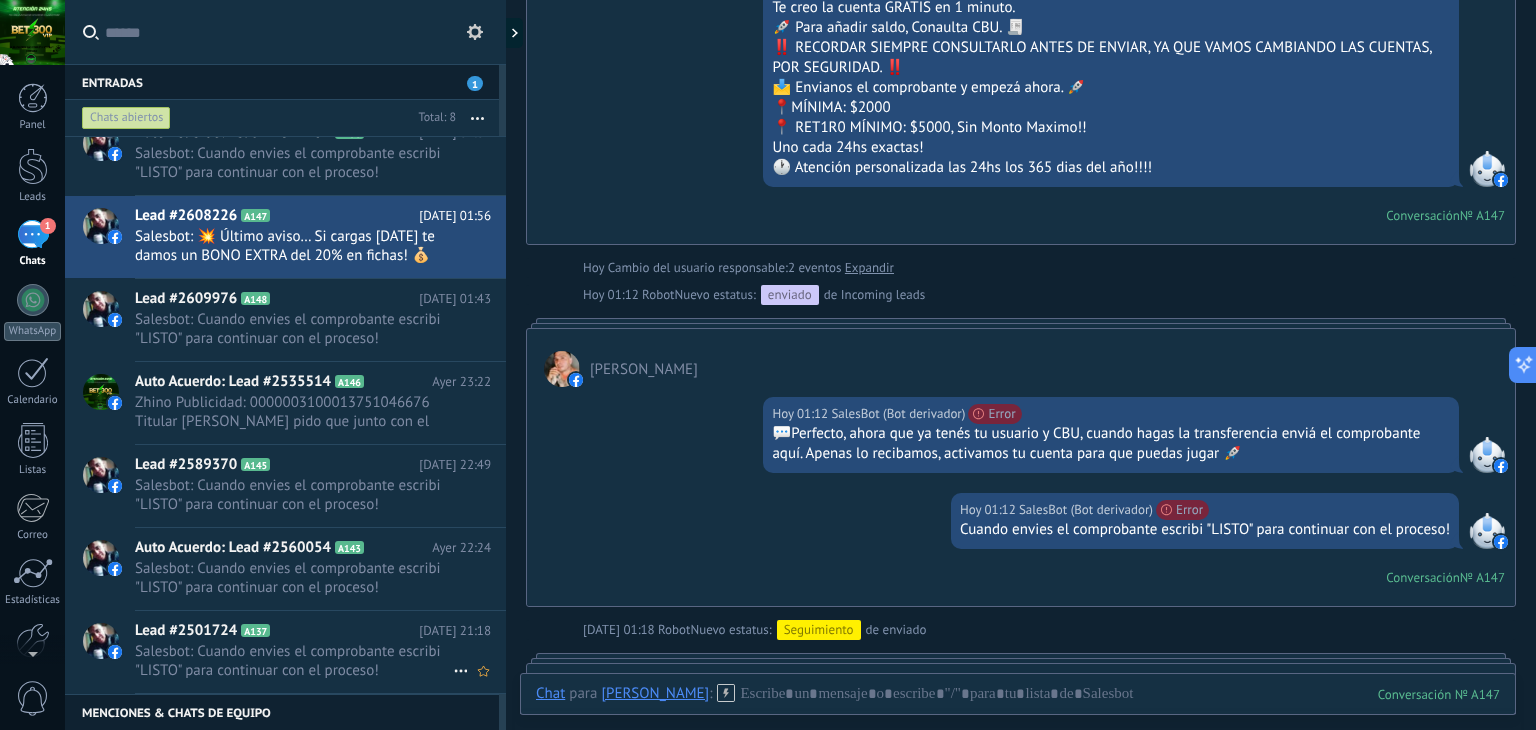 click on "A137" at bounding box center [255, 630] 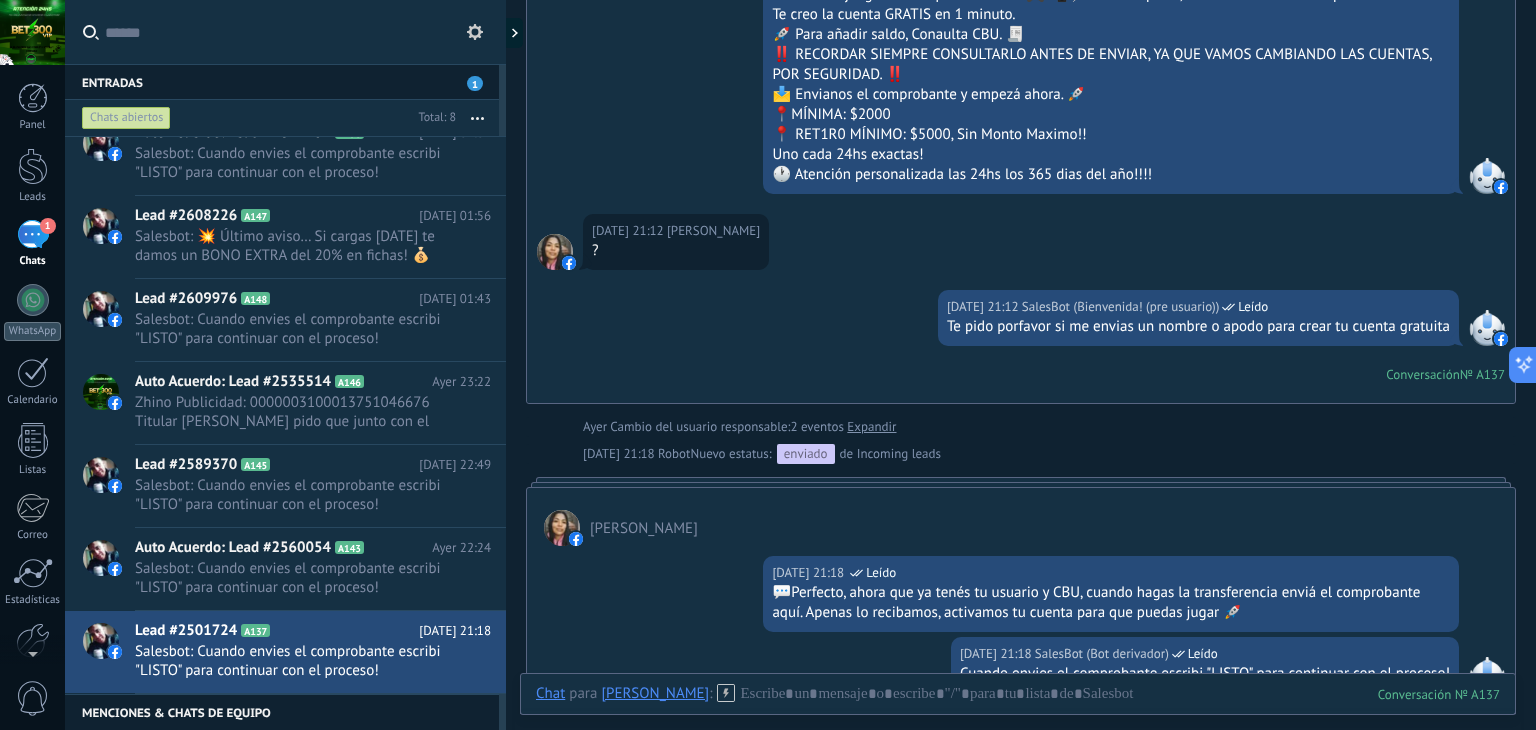 scroll, scrollTop: 600, scrollLeft: 0, axis: vertical 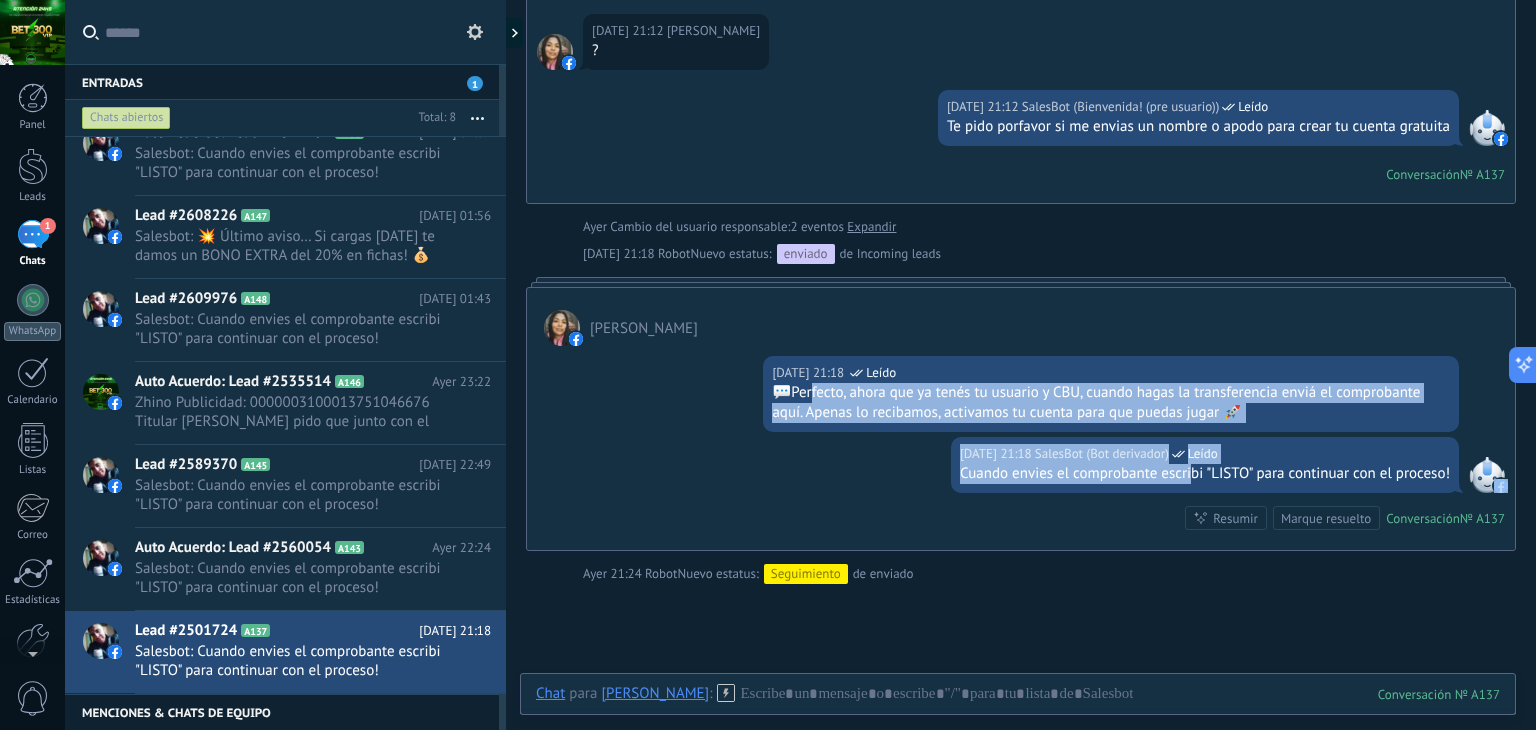 drag, startPoint x: 812, startPoint y: 396, endPoint x: 1184, endPoint y: 487, distance: 382.96866 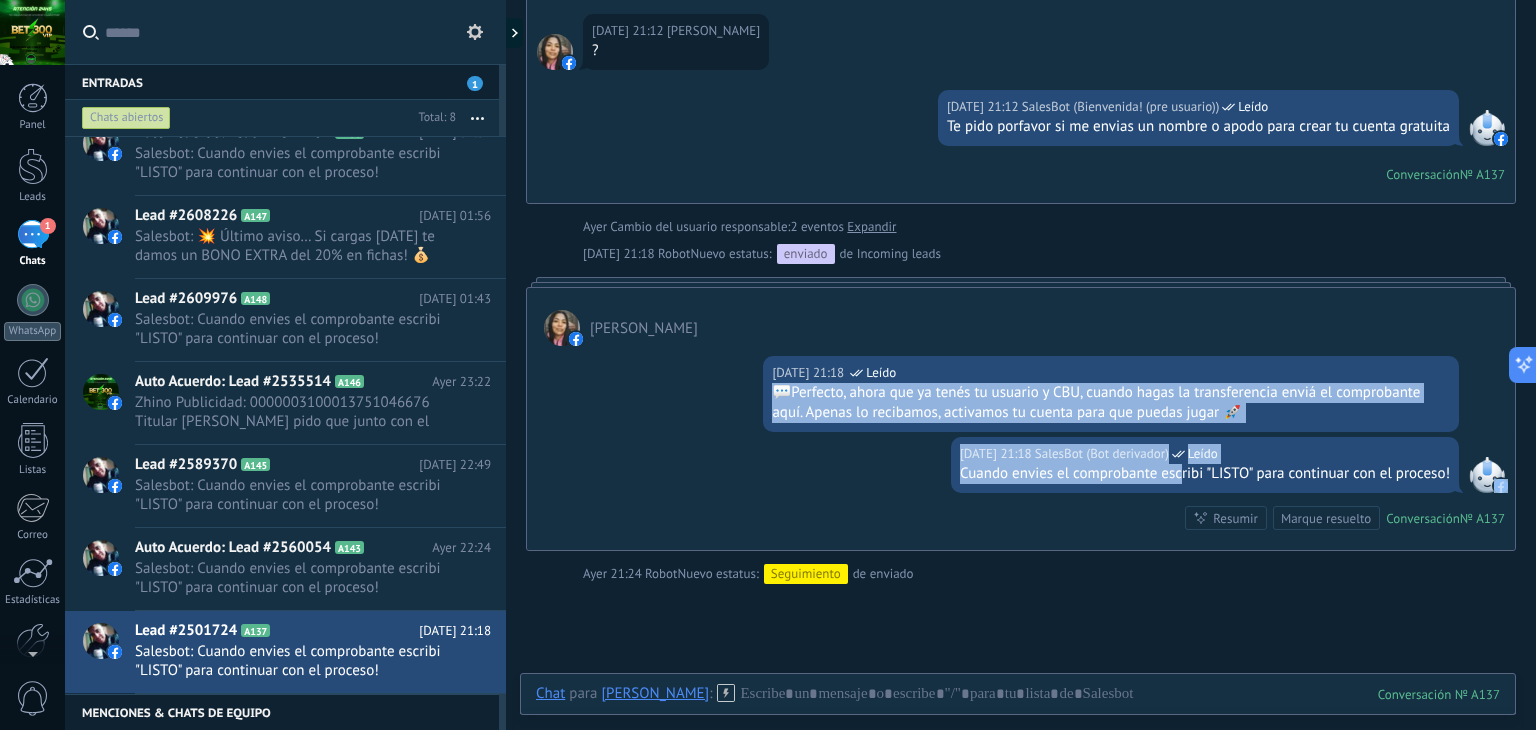 drag, startPoint x: 779, startPoint y: 390, endPoint x: 1172, endPoint y: 468, distance: 400.6657 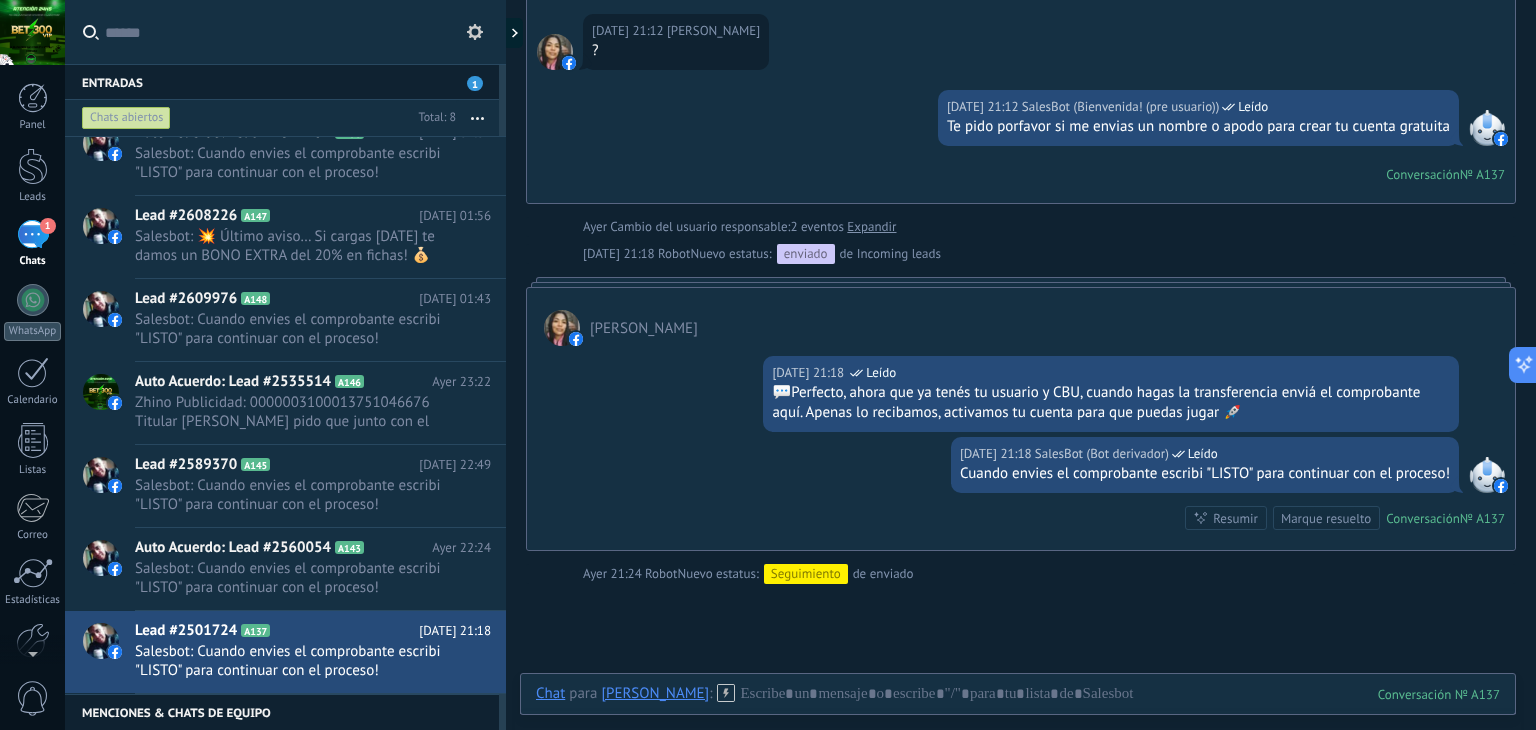 click at bounding box center [1021, 282] 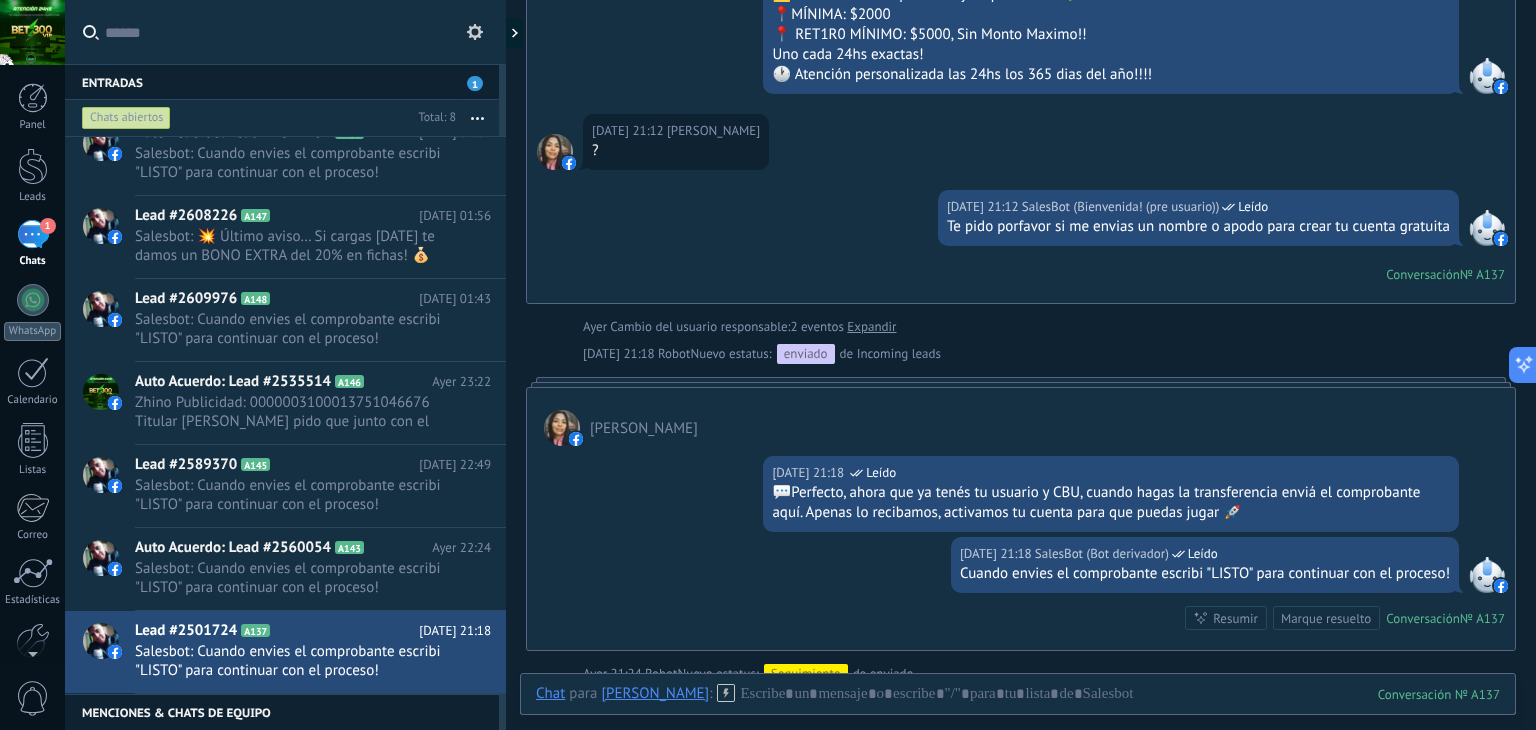 scroll, scrollTop: 400, scrollLeft: 0, axis: vertical 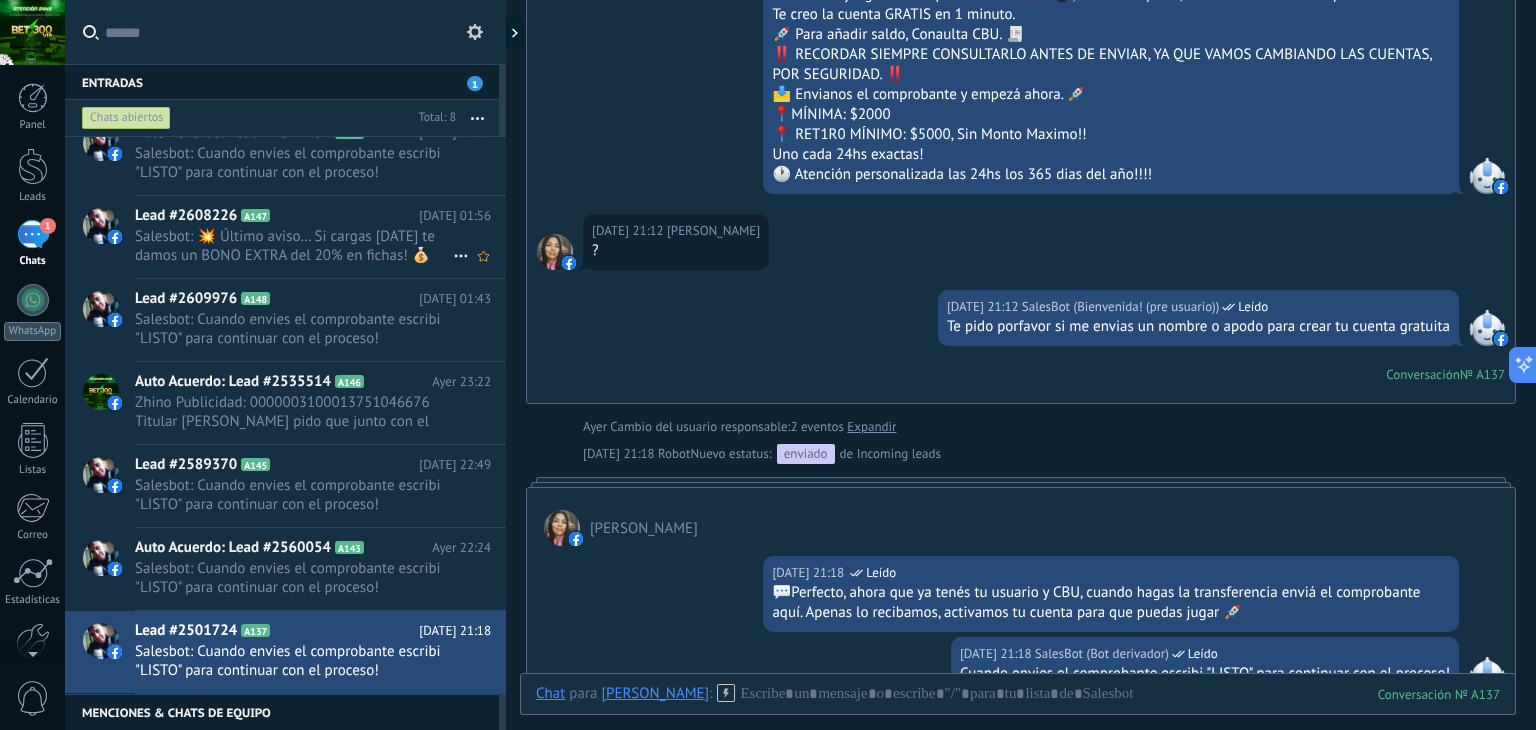 click on "Lead #2608226
A147
[DATE] 01:56
Salesbot: 💥 Último aviso…
Si cargas [DATE] te damos un BONO EXTRA del 20% en fichas! 💰
¿Qué decís? ¿Aprovechás la promo?" at bounding box center [320, 237] 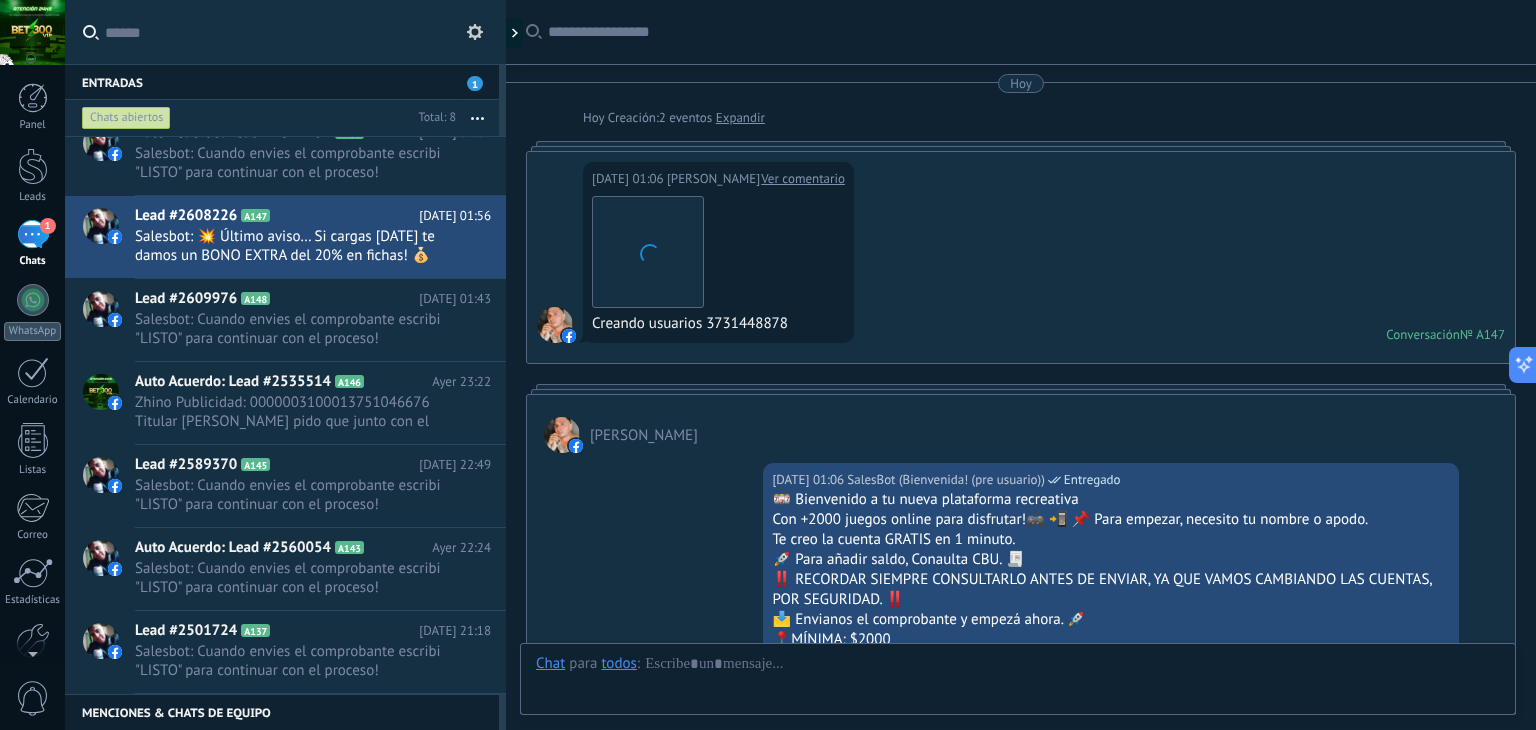 scroll, scrollTop: 1032, scrollLeft: 0, axis: vertical 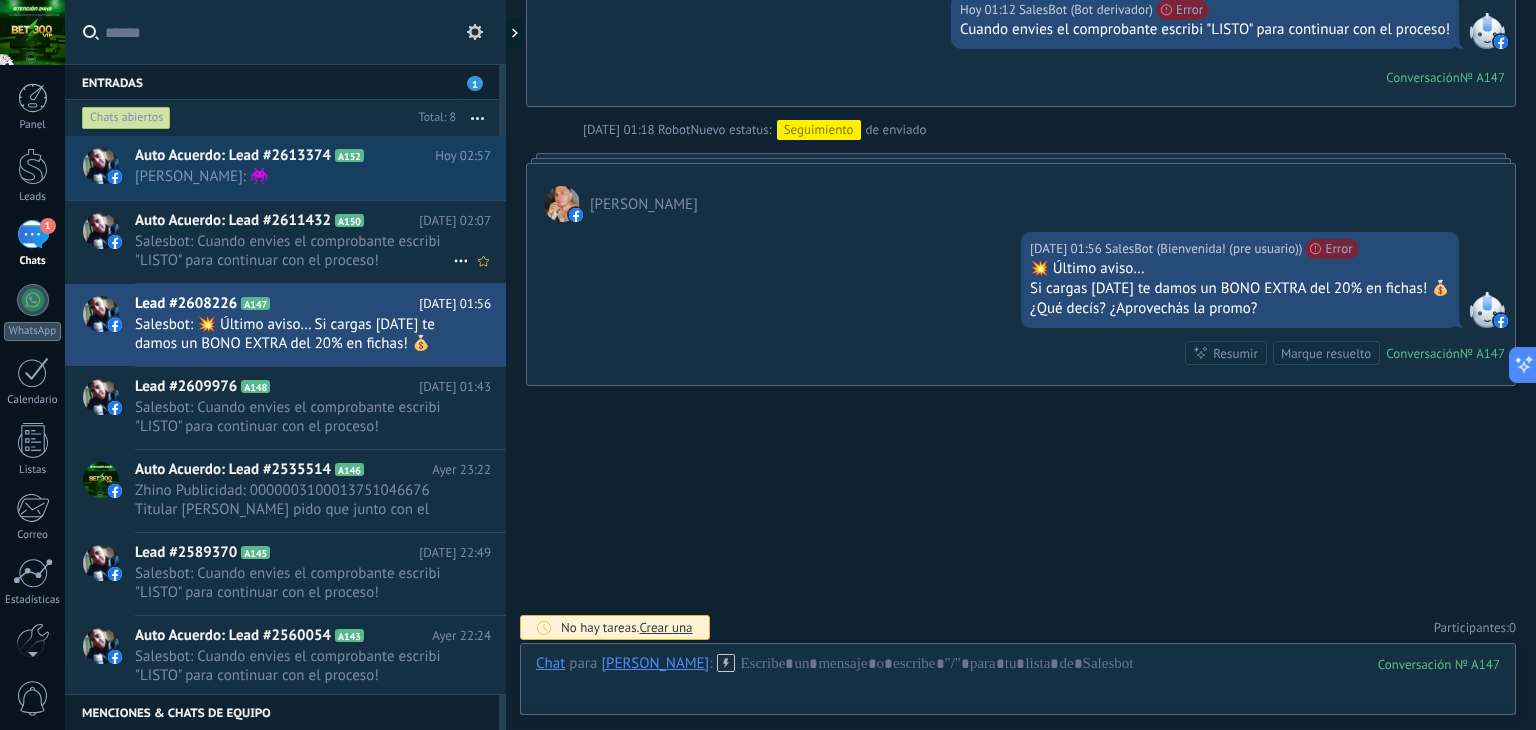 click on "Auto Acuerdo: Lead #2611432" at bounding box center [233, 221] 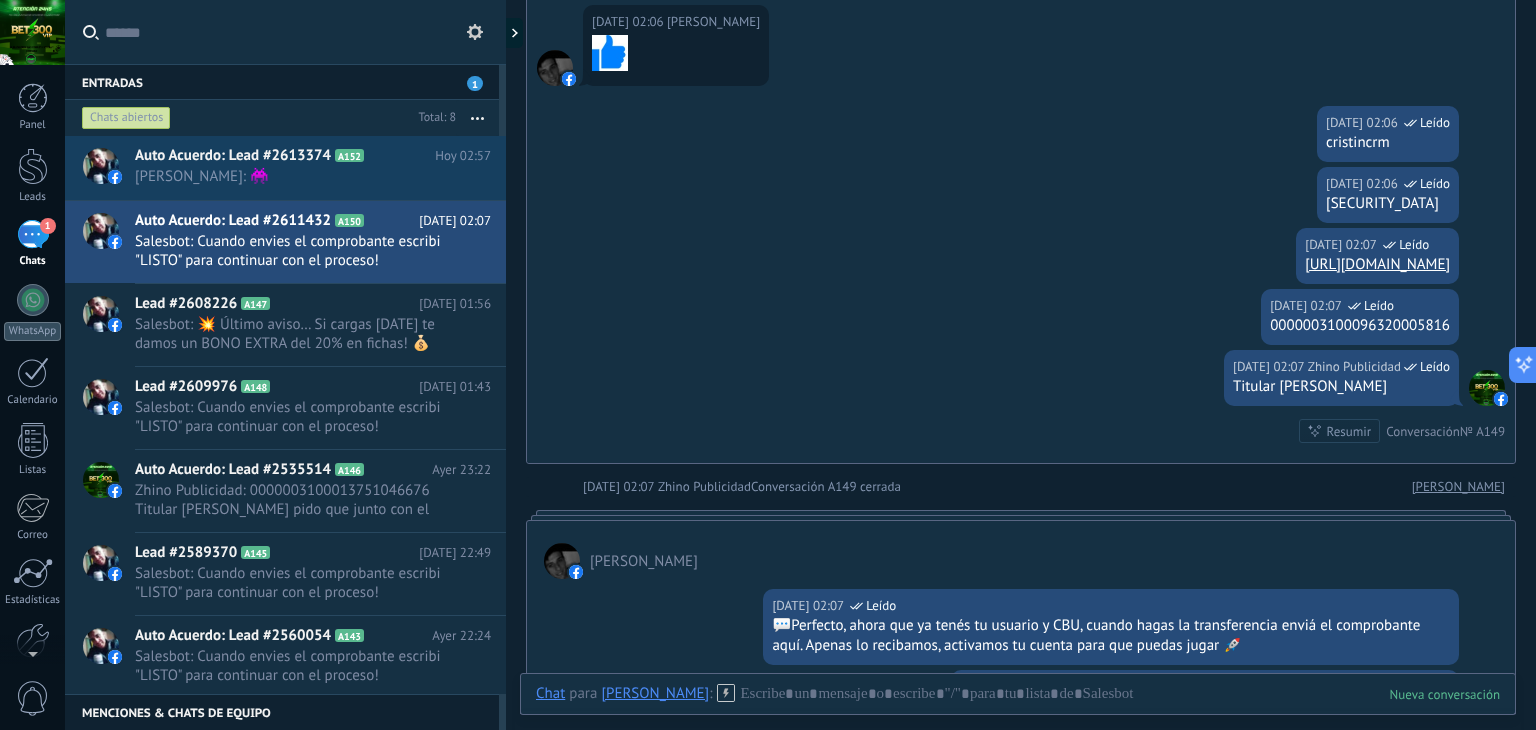 scroll, scrollTop: 1224, scrollLeft: 0, axis: vertical 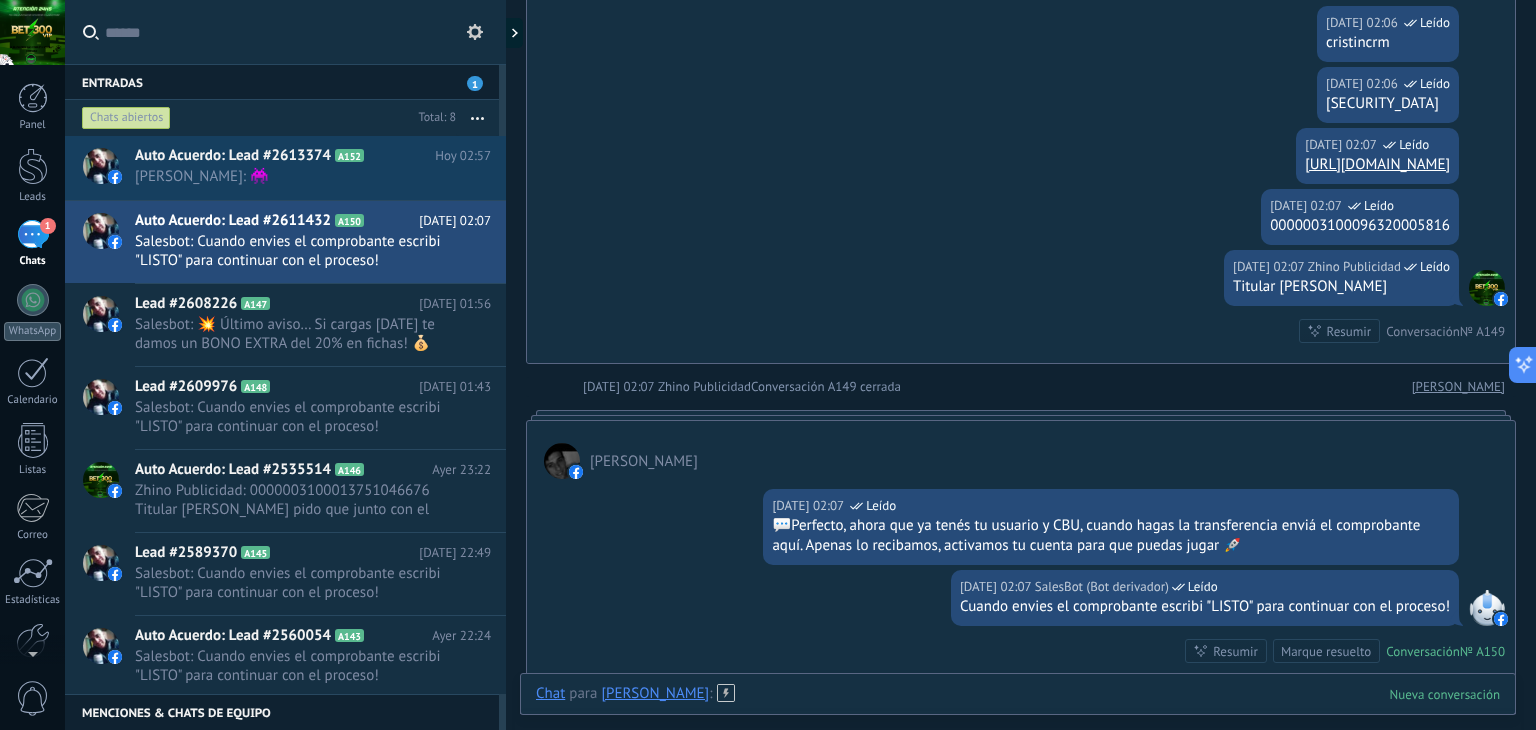 click at bounding box center (1018, 714) 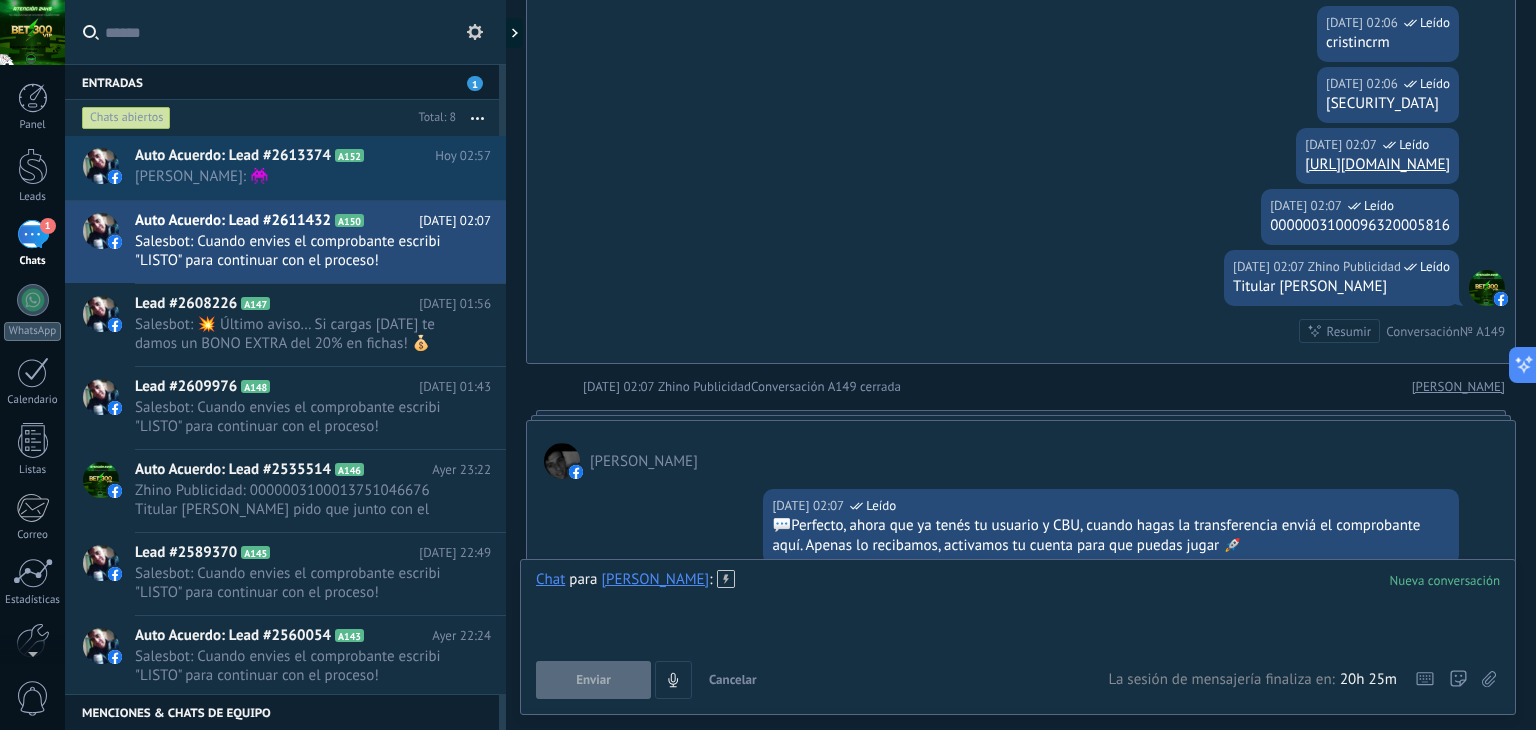 scroll, scrollTop: 1524, scrollLeft: 0, axis: vertical 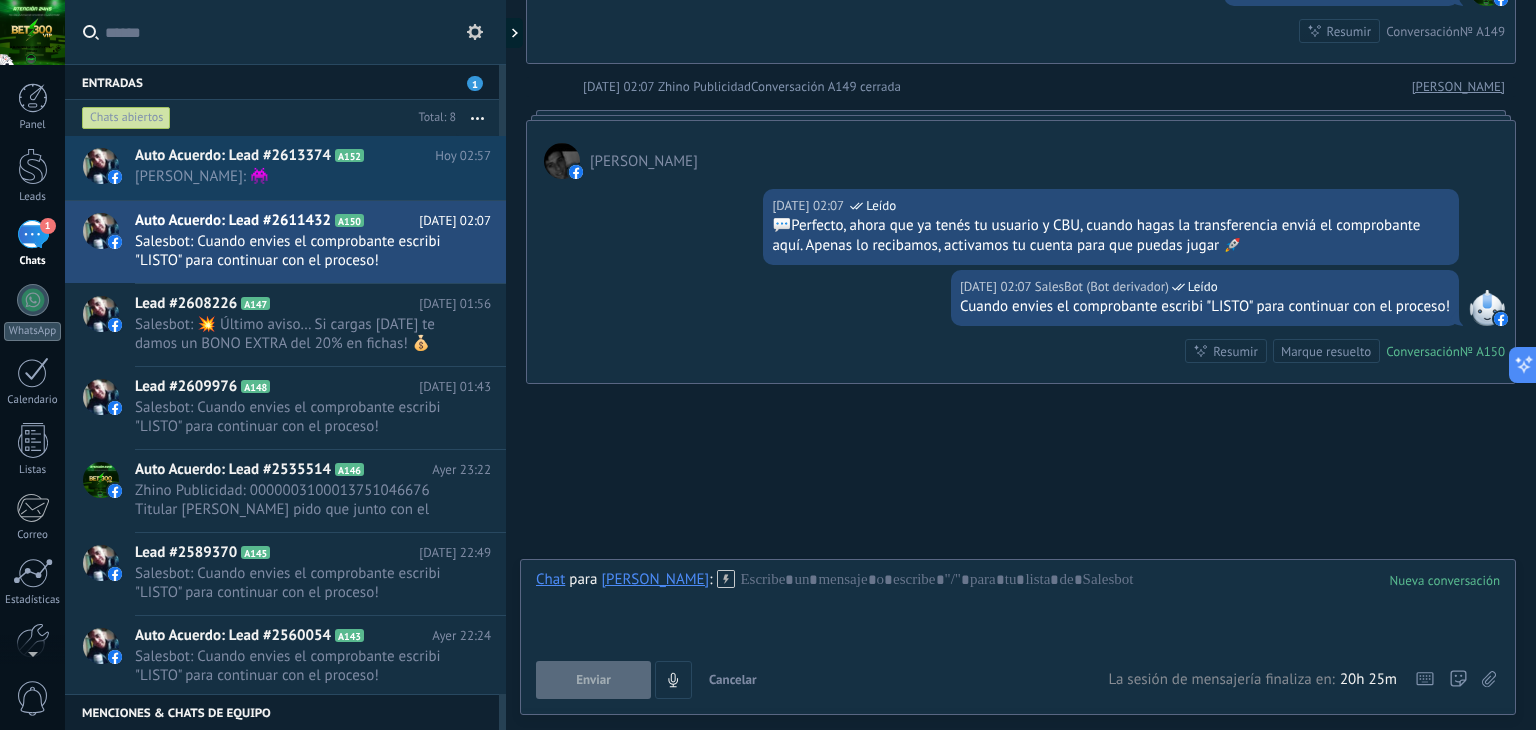 click on "Buscar Carga más [DATE] [DATE] Creación:  2  eventos   Expandir [DATE] 02:05 [PERSON_NAME]  Hla Conversación  № A149 [PERSON_NAME]  [DATE] 02:05 SalesBot (Bienvenida! (pre usuario))  Leído 🎰 Bienvenido a tu nueva plataforma recreativa Con +2000 juegos online para disfrutar!🎮  📲 📌 Para empezar, necesito tu nombre o apodo. Te creo la cuenta GRATIS en 1 minuto. 🚀  Para añadir saldo, Conaulta CBU. 🧾  ‼️ RECORDAR SIEMPRE CONSULTARLO ANTES DE ENVIAR, YA QUE VAMOS CAMBIANDO LAS CUENTAS, POR SEGURIDAD. ‼️ 📩 Envianos el comprobante y empezá ahora. 🚀  📍MÍNIMA: $2000 📍 RET1R0 MÍNIMO: $5000, Sin Monto Maximo!! Uno cada 24hs exactas!  🕐 Atención personalizada las 24hs los 365 dias del año!!!! [DATE] 02:05 [PERSON_NAME]  [DATE] 02:05 SalesBot (Bienvenida! (pre usuario))  Leído Te pido porfavor si me envias un nombre o apodo para crear tu cuenta gratuita [DATE] 02:05 [PERSON_NAME]  [PERSON_NAME][DATE] 02:05 SalesBot (Bienvenida! (pre usuario))  Leído Conversación  № A149 0" at bounding box center (1021, -396) 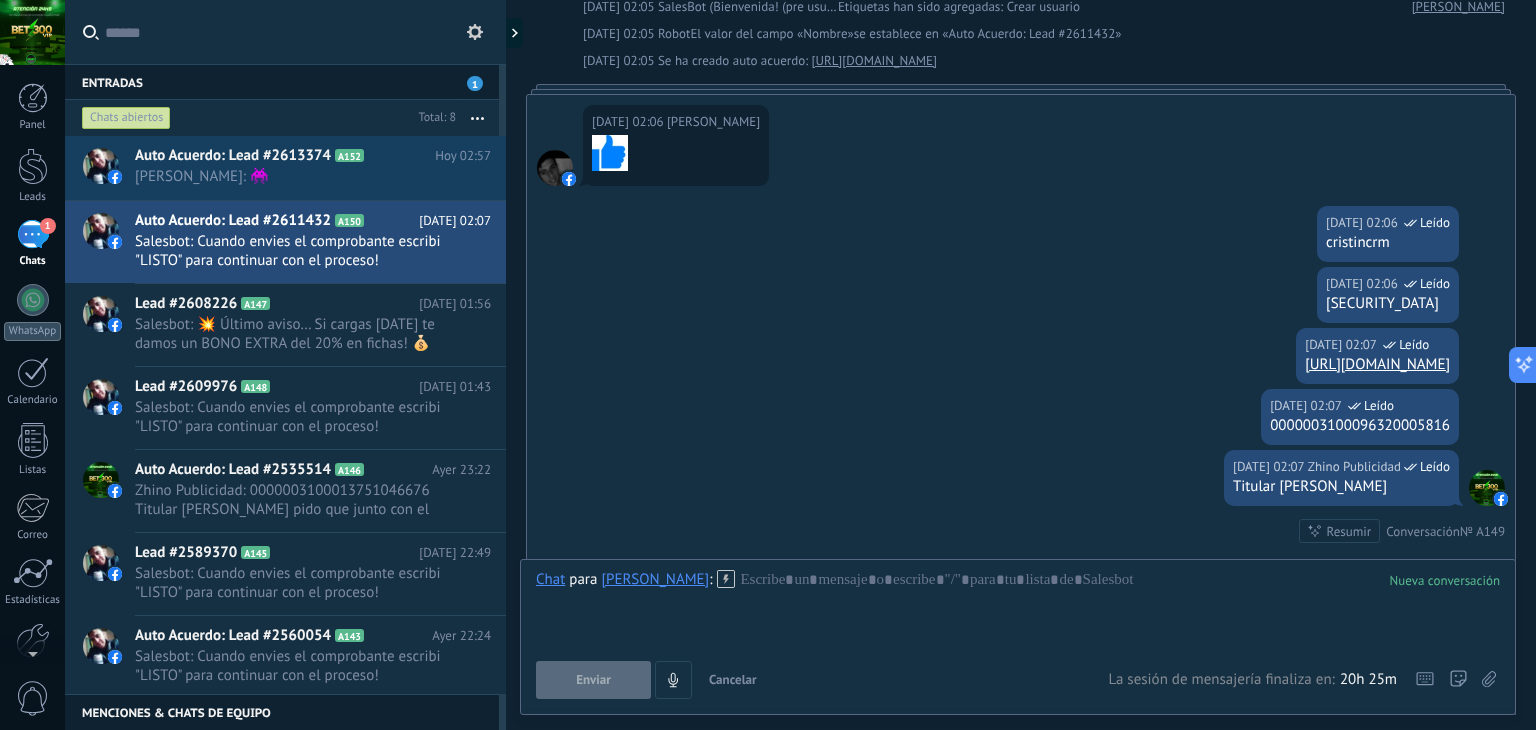 scroll, scrollTop: 324, scrollLeft: 0, axis: vertical 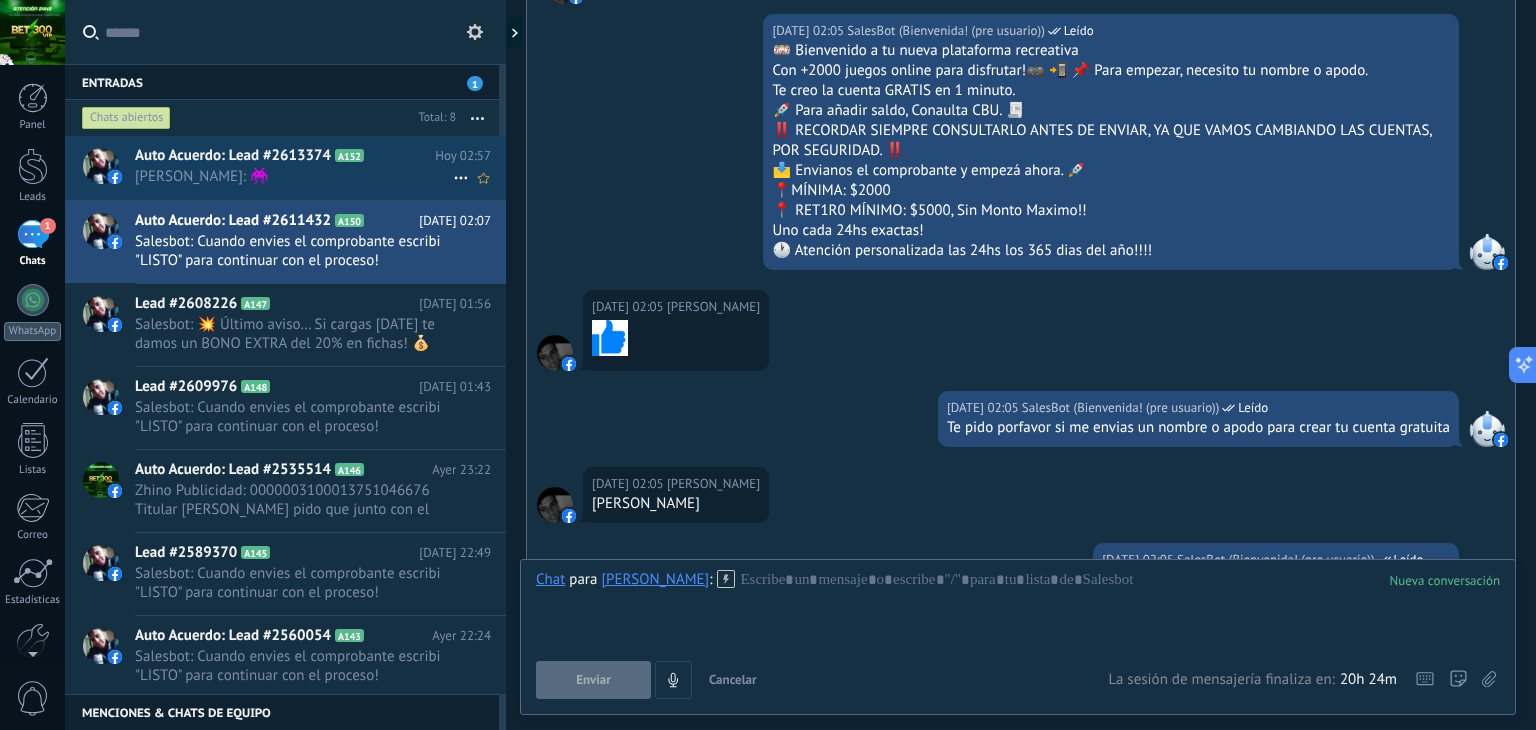 click on "[PERSON_NAME]: 👾" at bounding box center (294, 176) 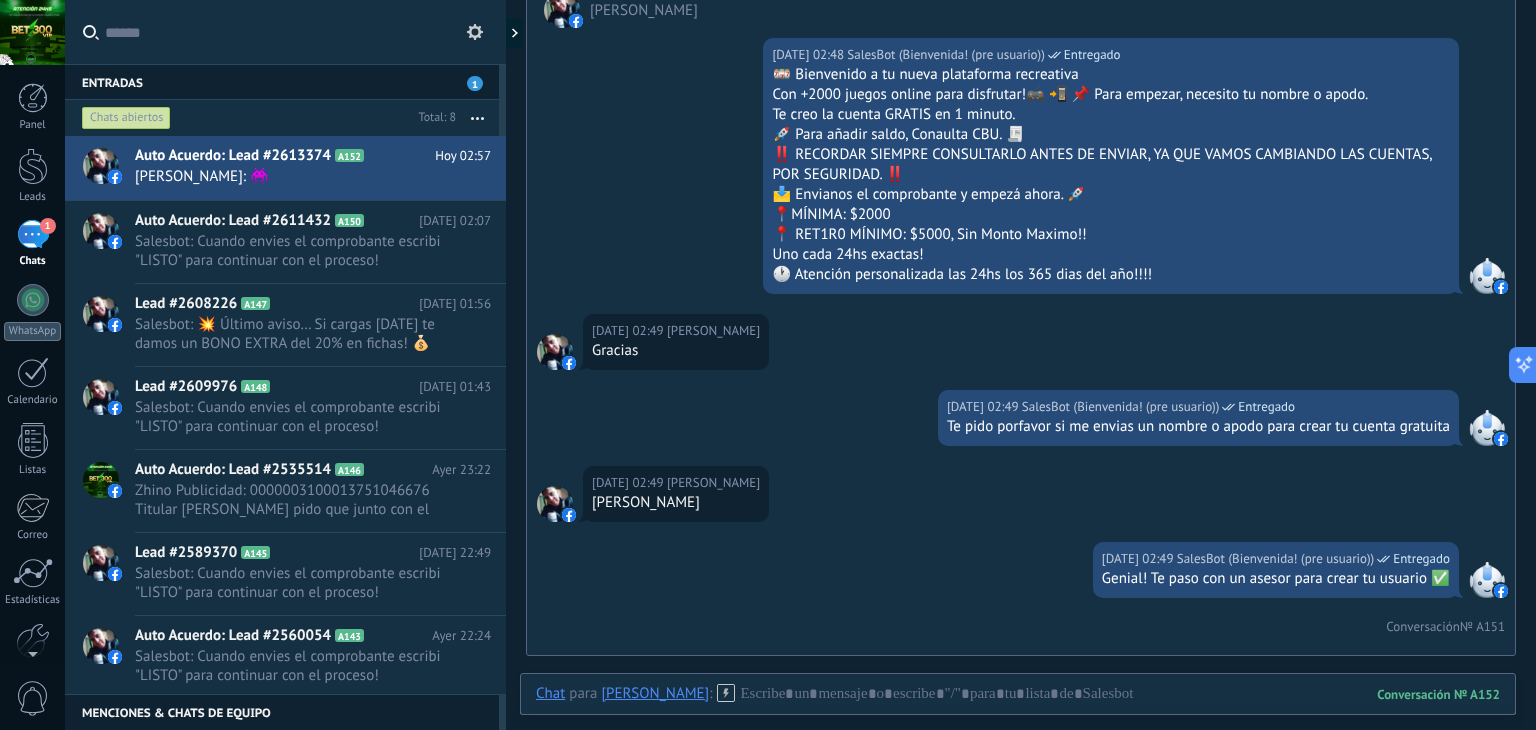scroll, scrollTop: 400, scrollLeft: 0, axis: vertical 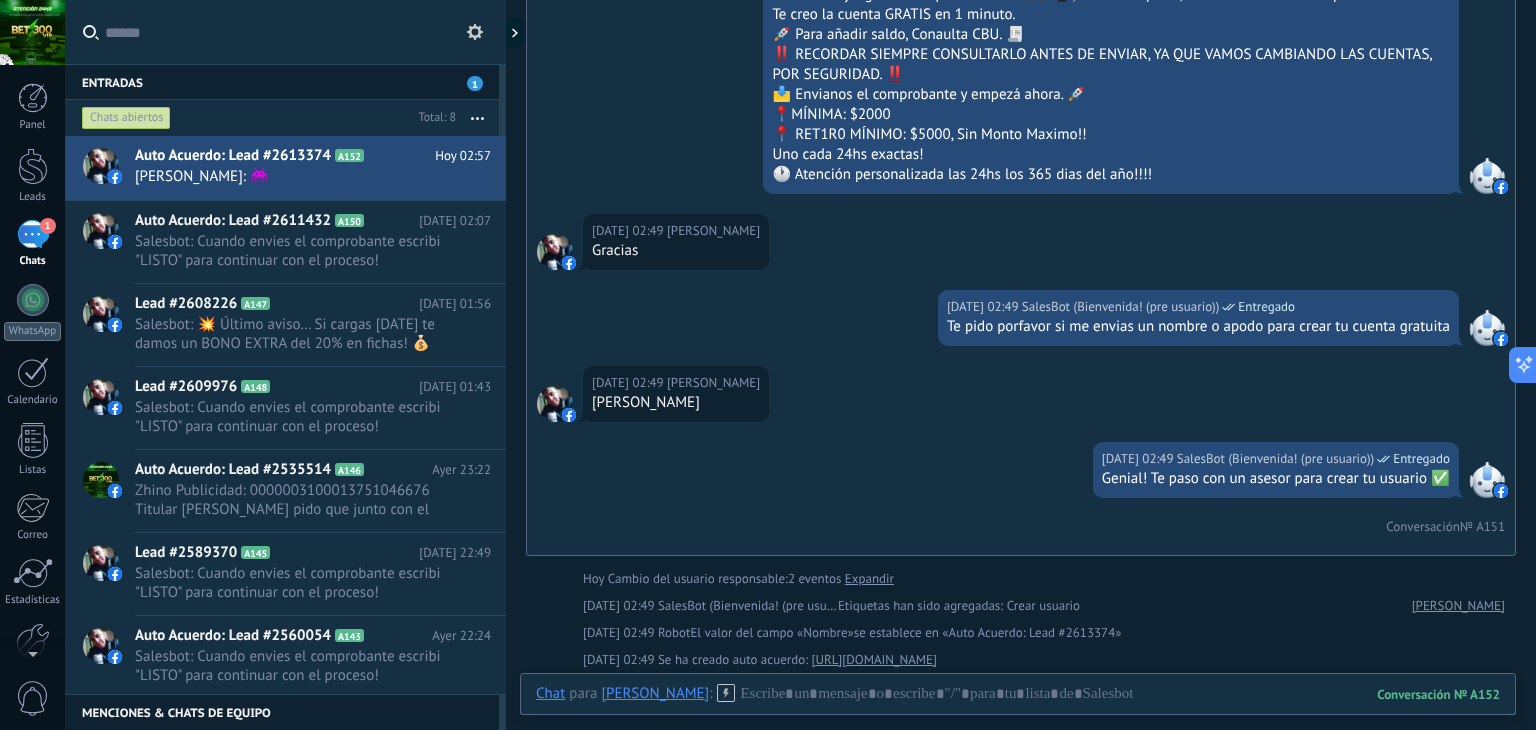 click on "[PERSON_NAME]" at bounding box center [676, 403] 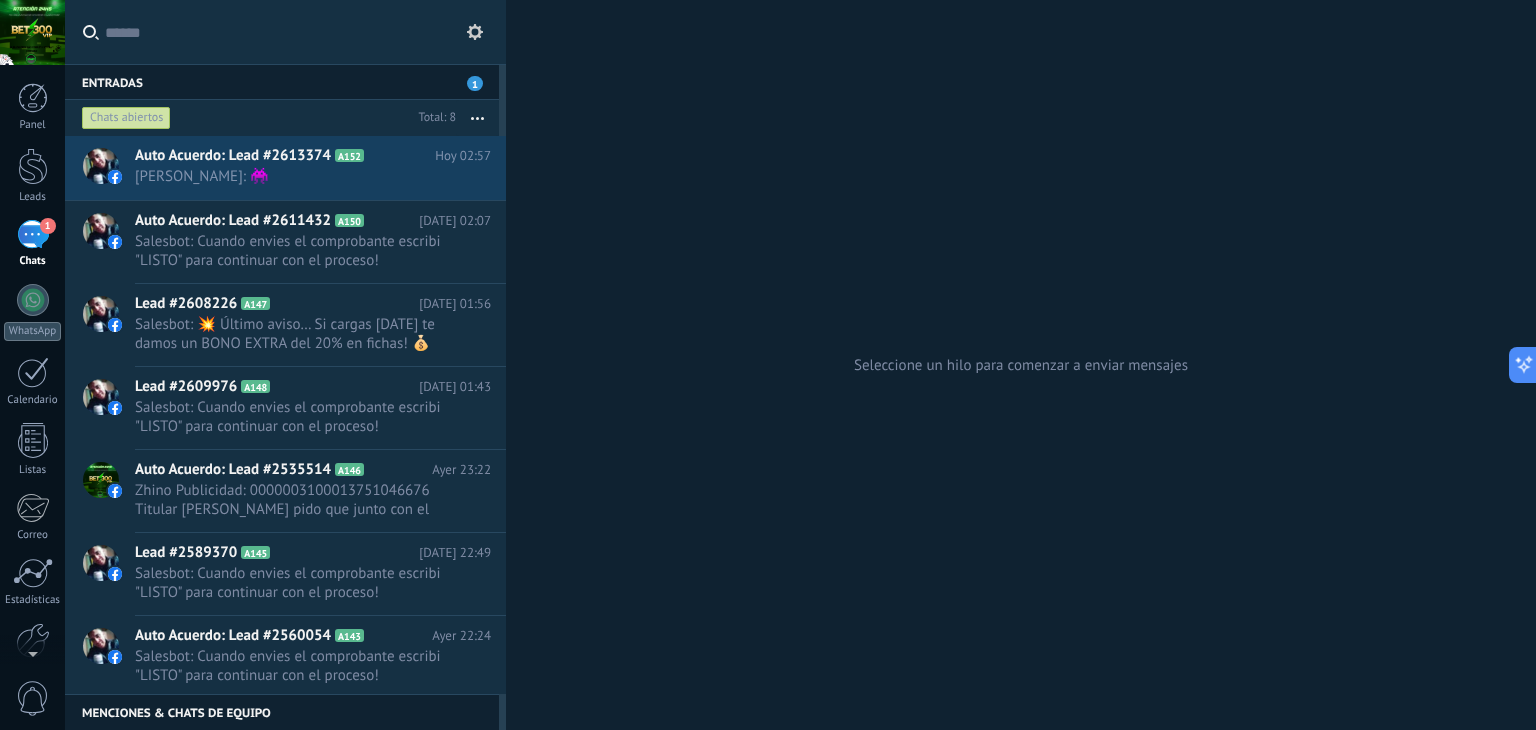 click on "1" at bounding box center [475, 83] 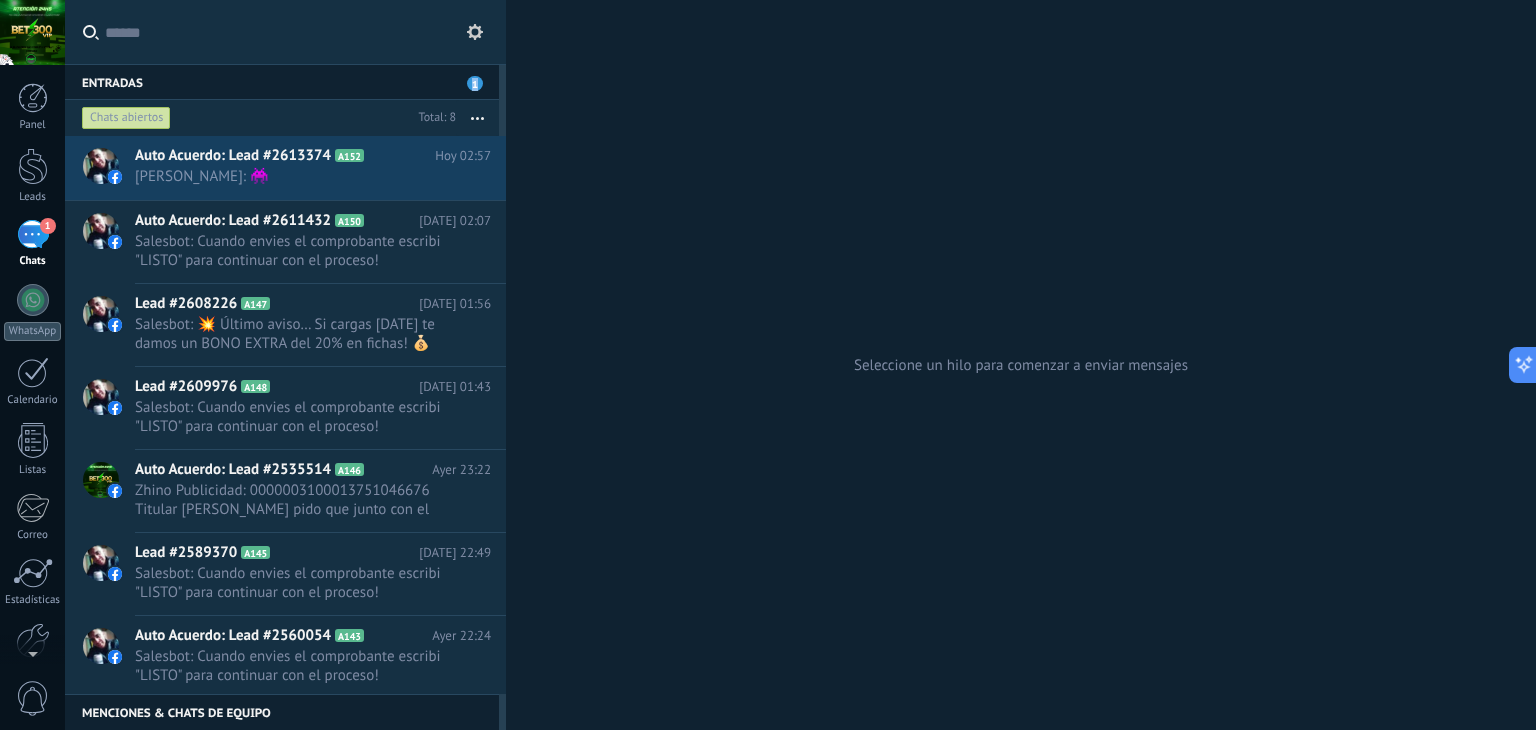 click on "1" at bounding box center (475, 83) 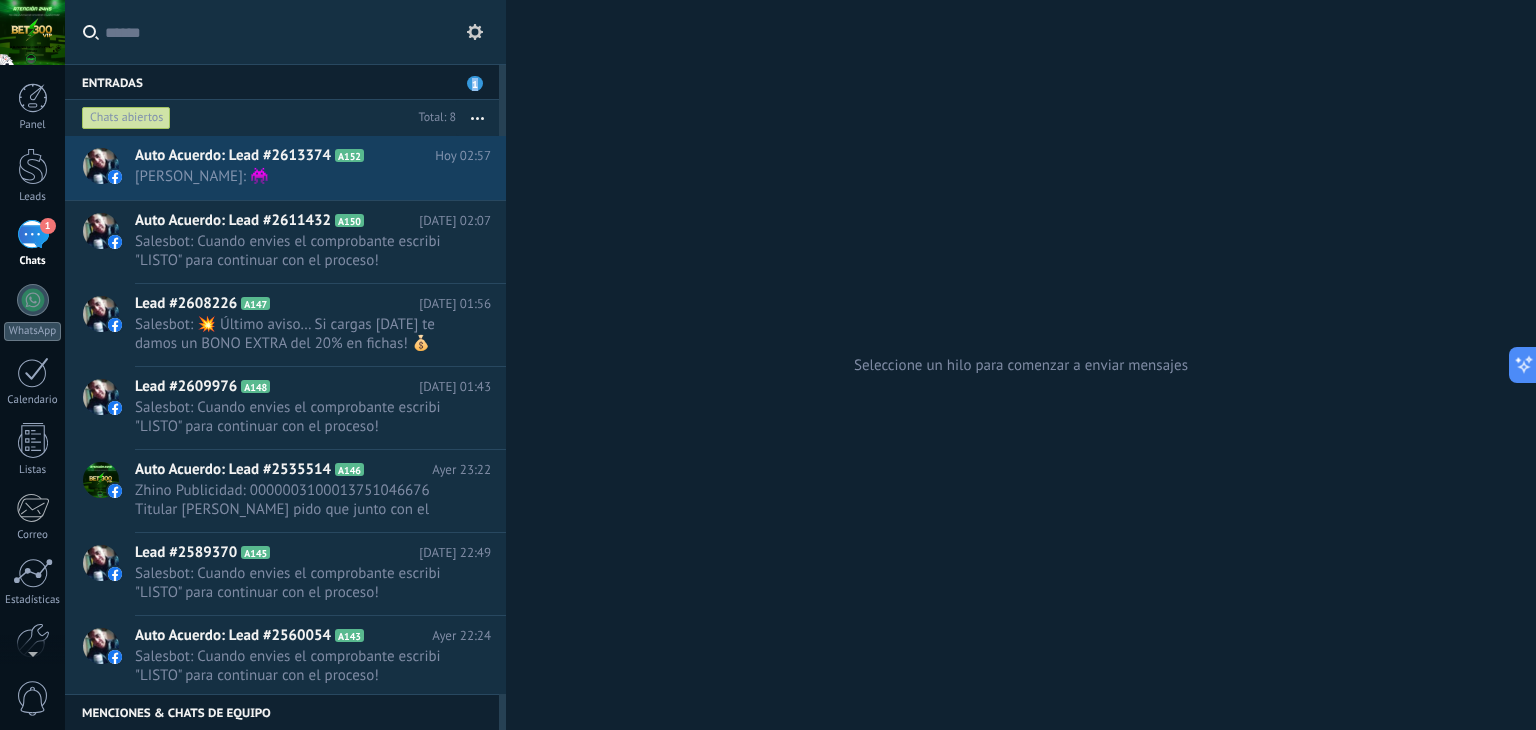click on "1" at bounding box center (475, 83) 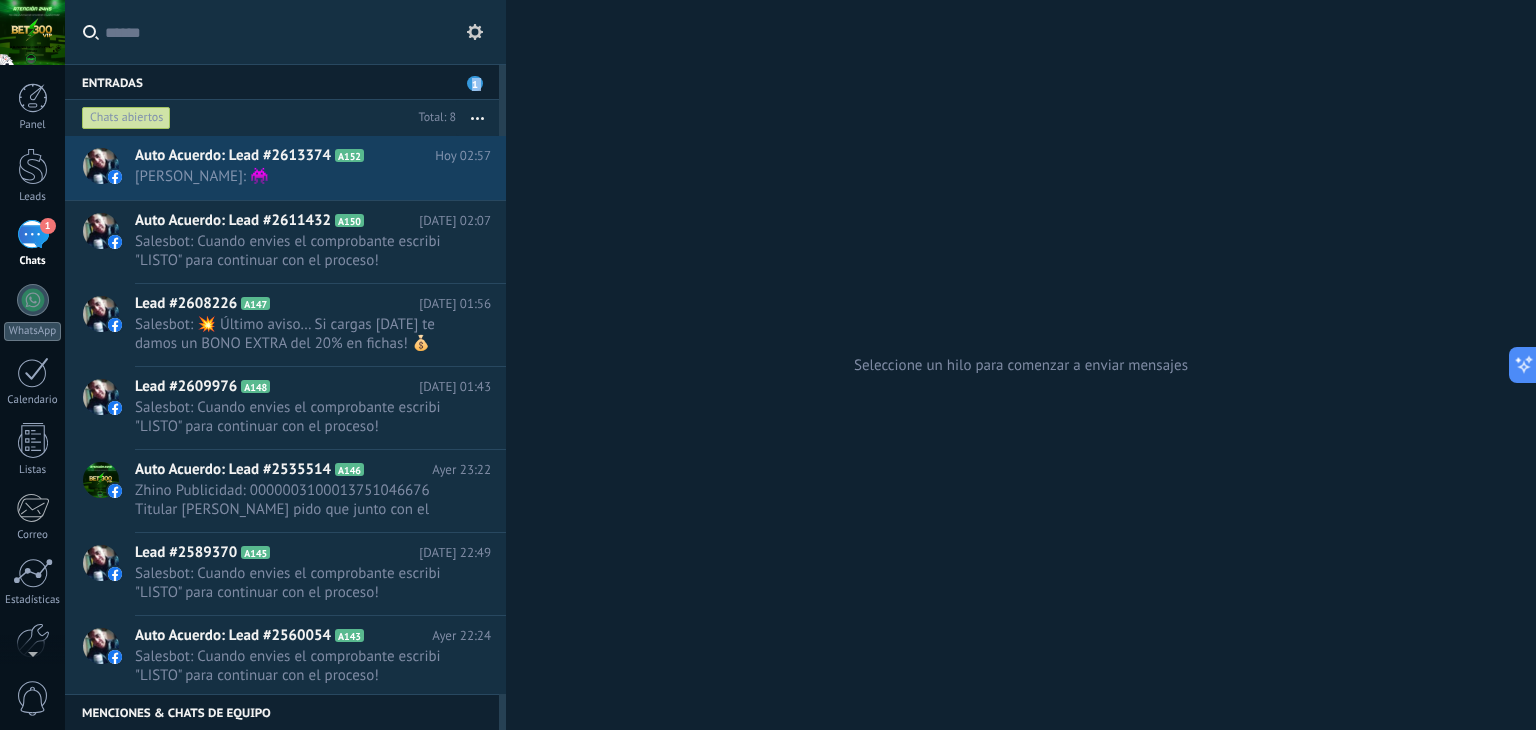 drag, startPoint x: 469, startPoint y: 81, endPoint x: 411, endPoint y: 121, distance: 70.45566 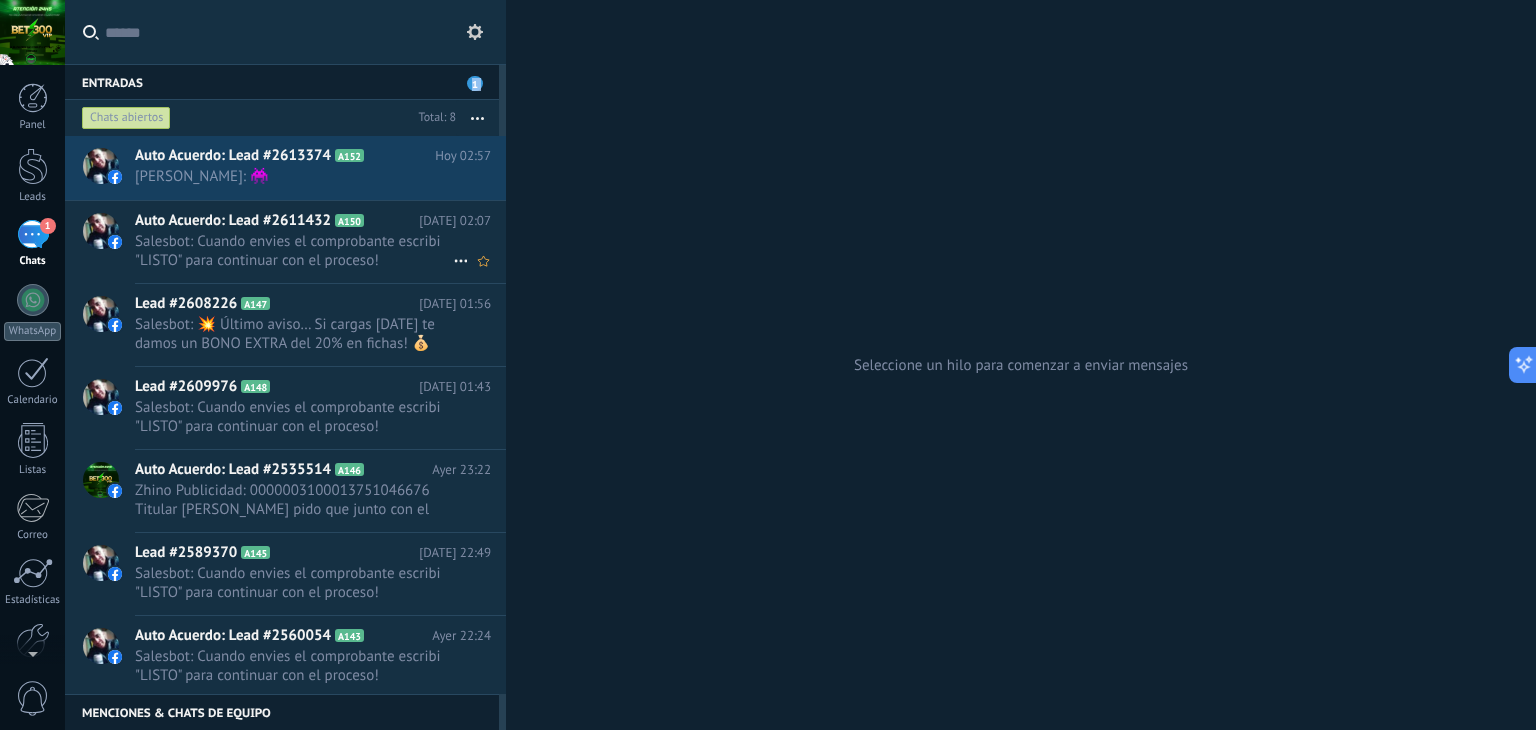 click on "Salesbot: Cuando envies el comprobante escribi "LISTO" para continuar con el proceso!" at bounding box center [294, 251] 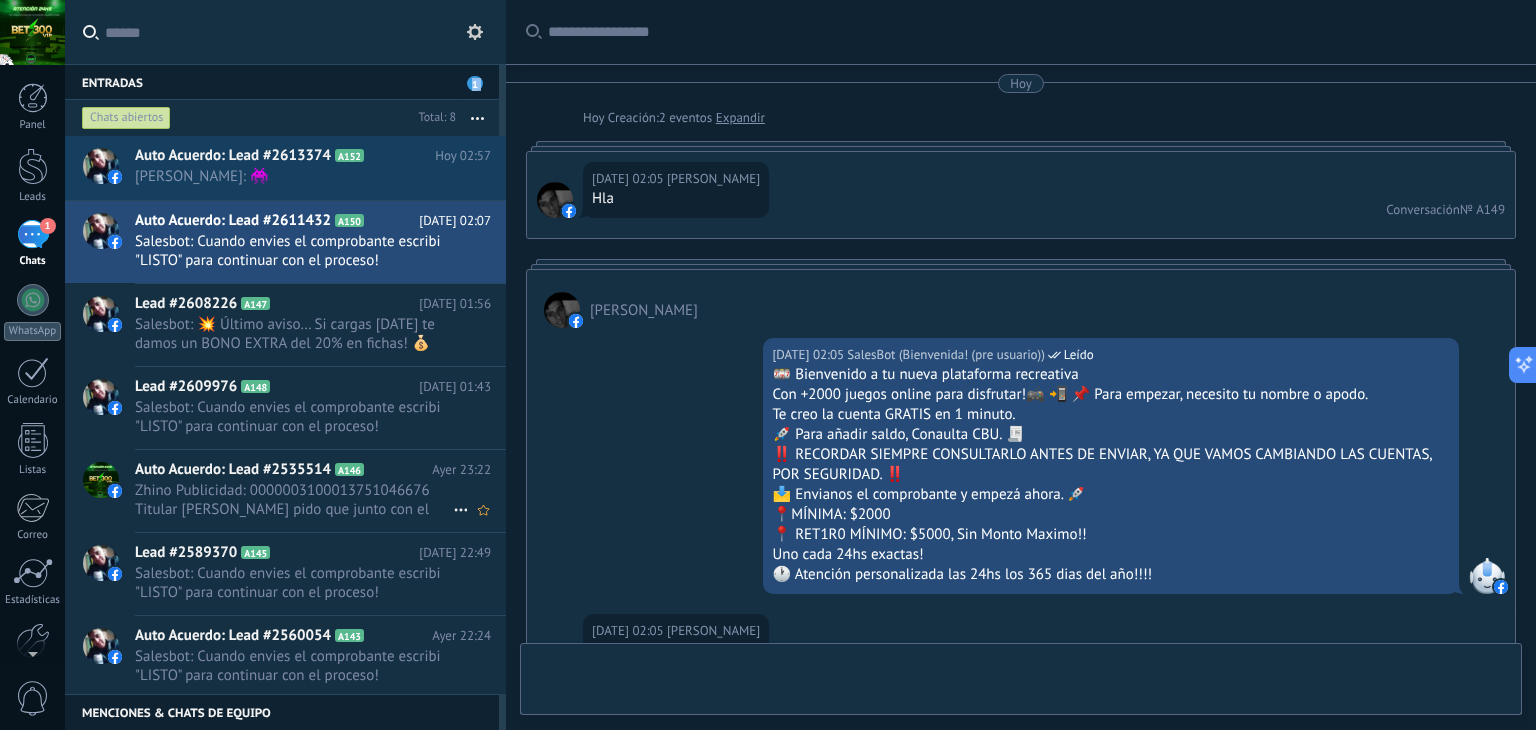 drag, startPoint x: 256, startPoint y: 417, endPoint x: 250, endPoint y: 451, distance: 34.525352 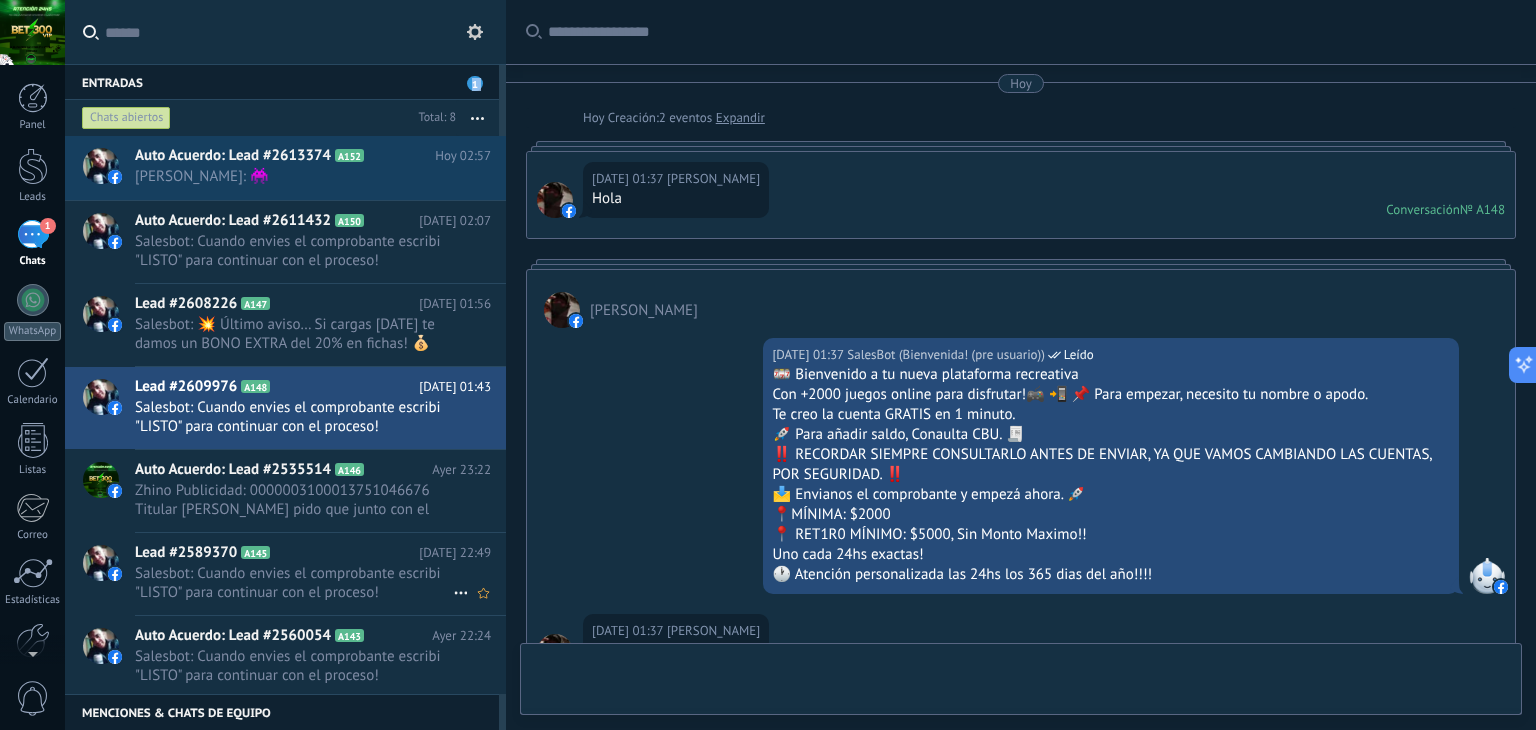 drag, startPoint x: 256, startPoint y: 505, endPoint x: 254, endPoint y: 593, distance: 88.02273 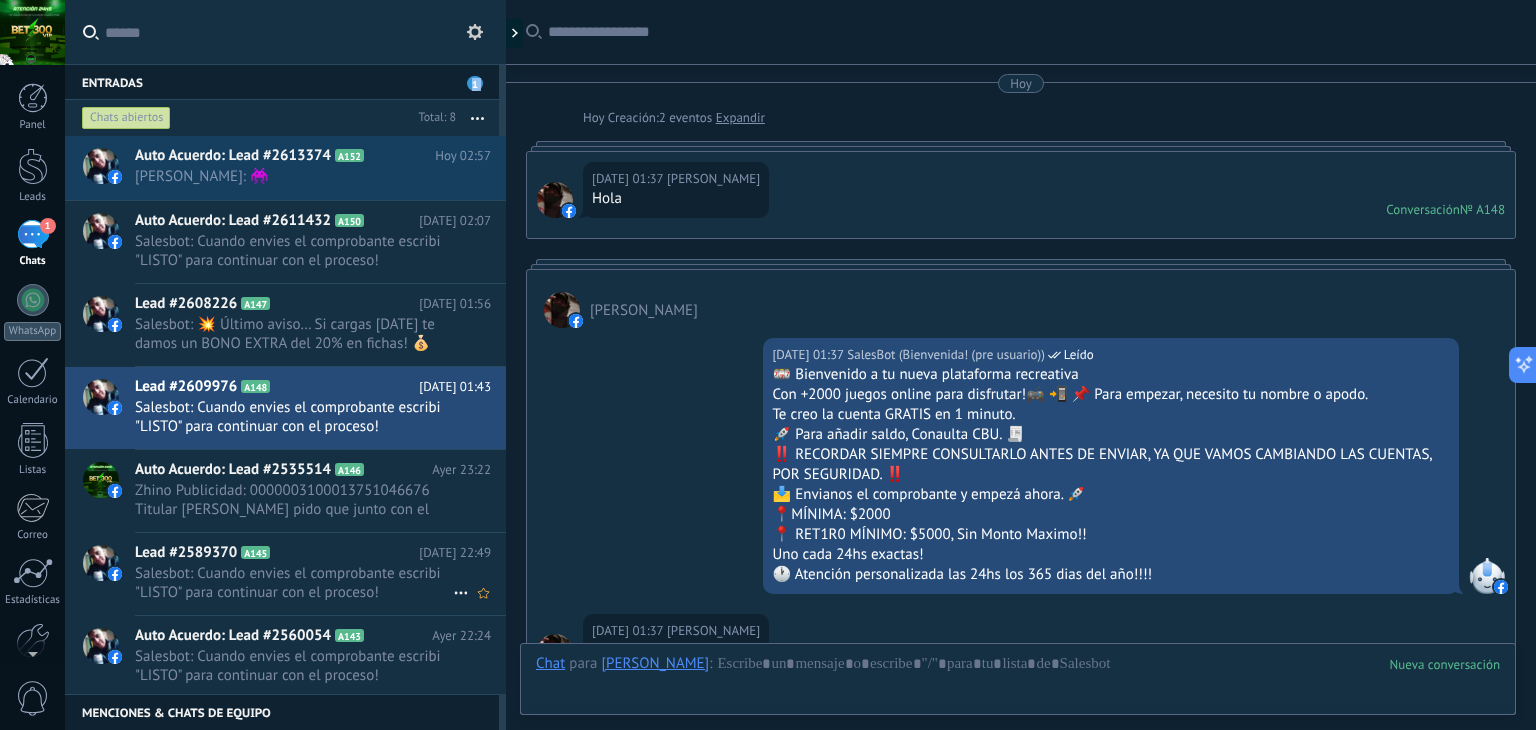 scroll, scrollTop: 1195, scrollLeft: 0, axis: vertical 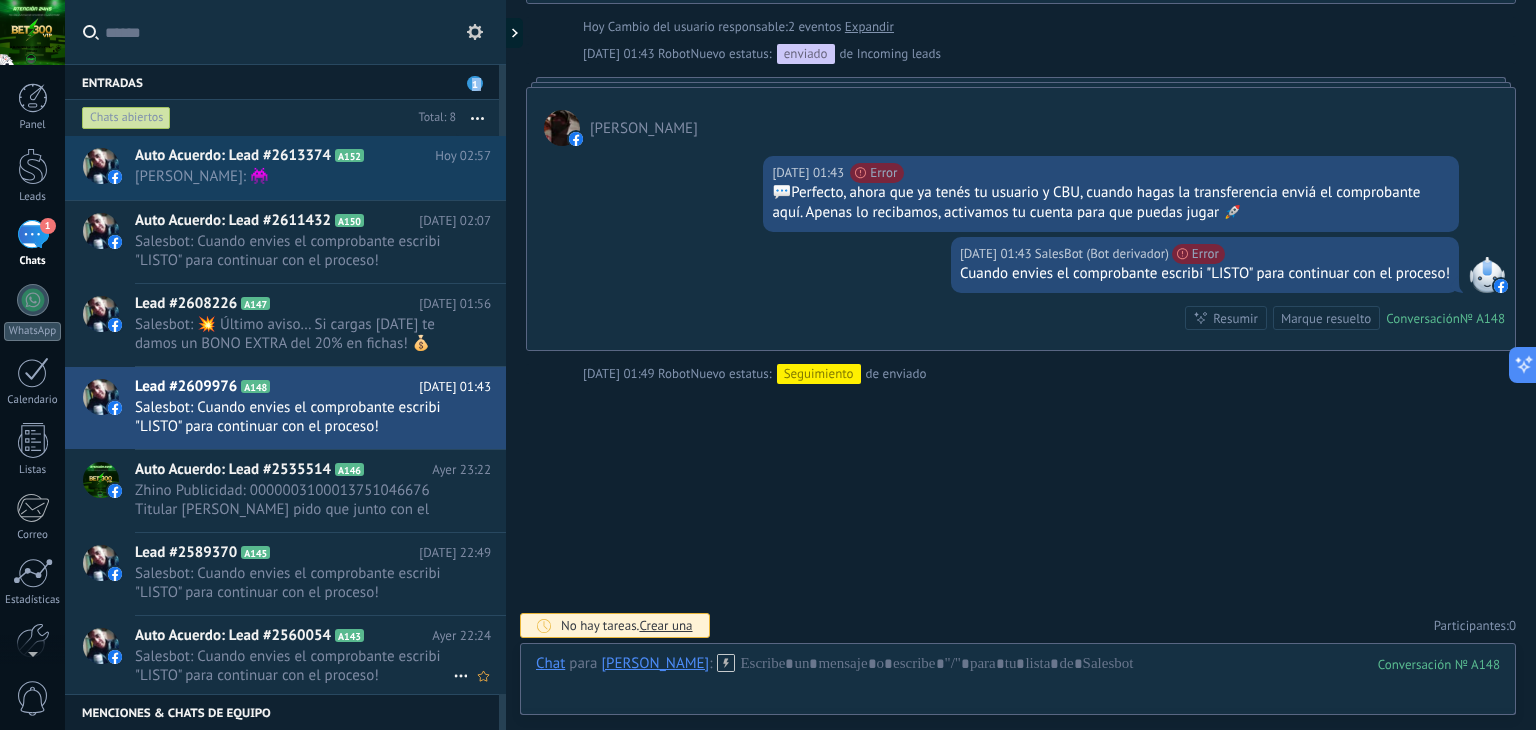 click on "Salesbot: Cuando envies el comprobante escribi "LISTO" para continuar con el proceso!" at bounding box center [294, 666] 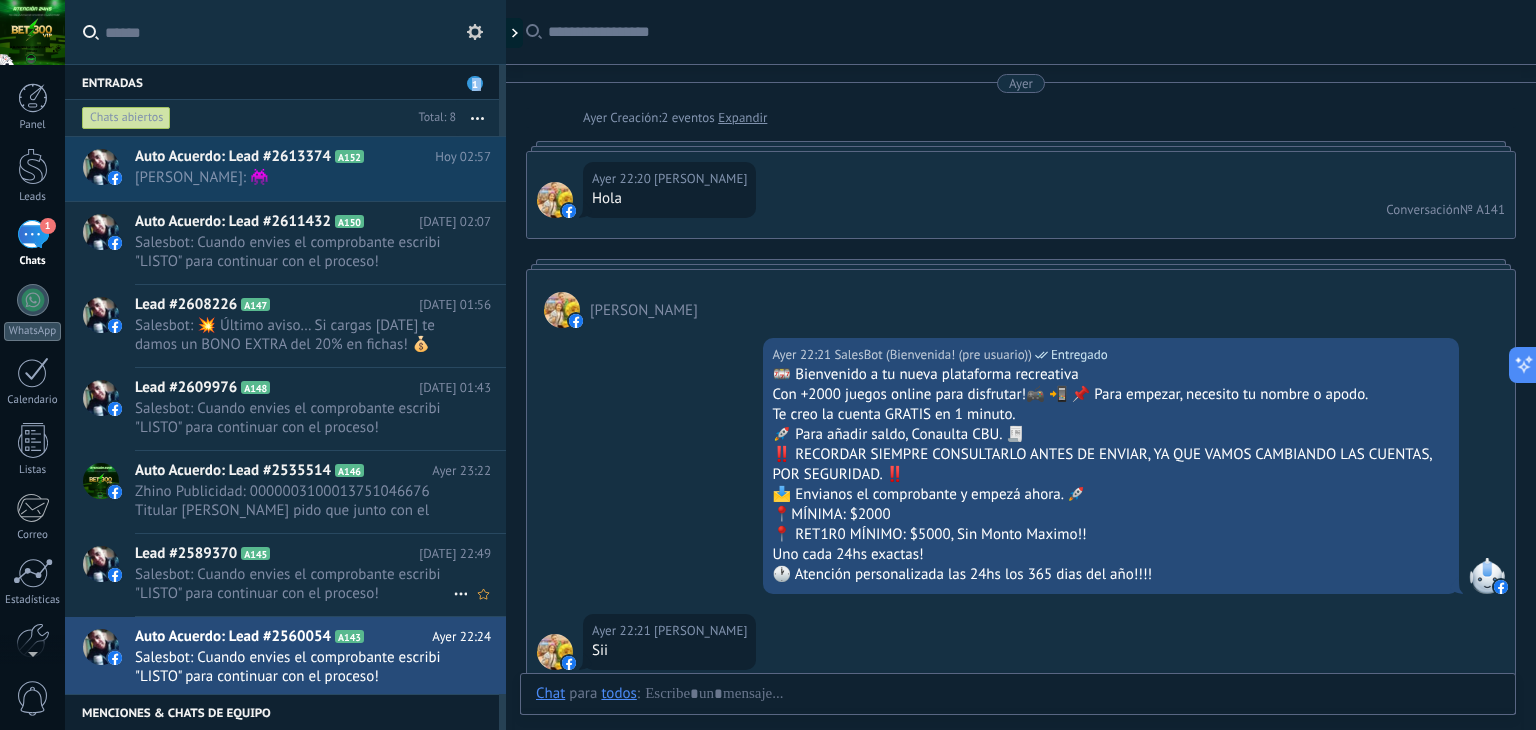 scroll, scrollTop: 89, scrollLeft: 0, axis: vertical 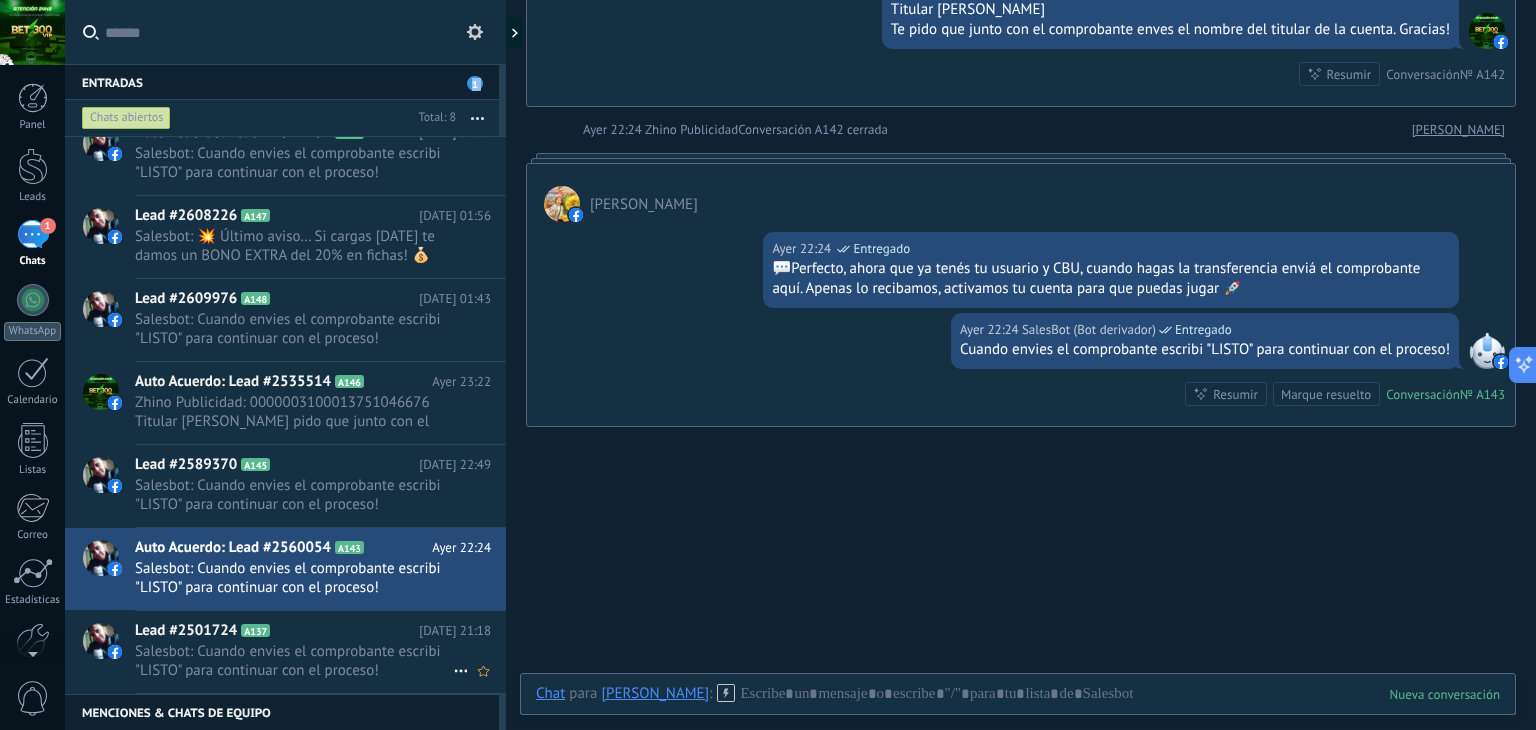 click on "Salesbot: Cuando envies el comprobante escribi "LISTO" para continuar con el proceso!" at bounding box center [294, 661] 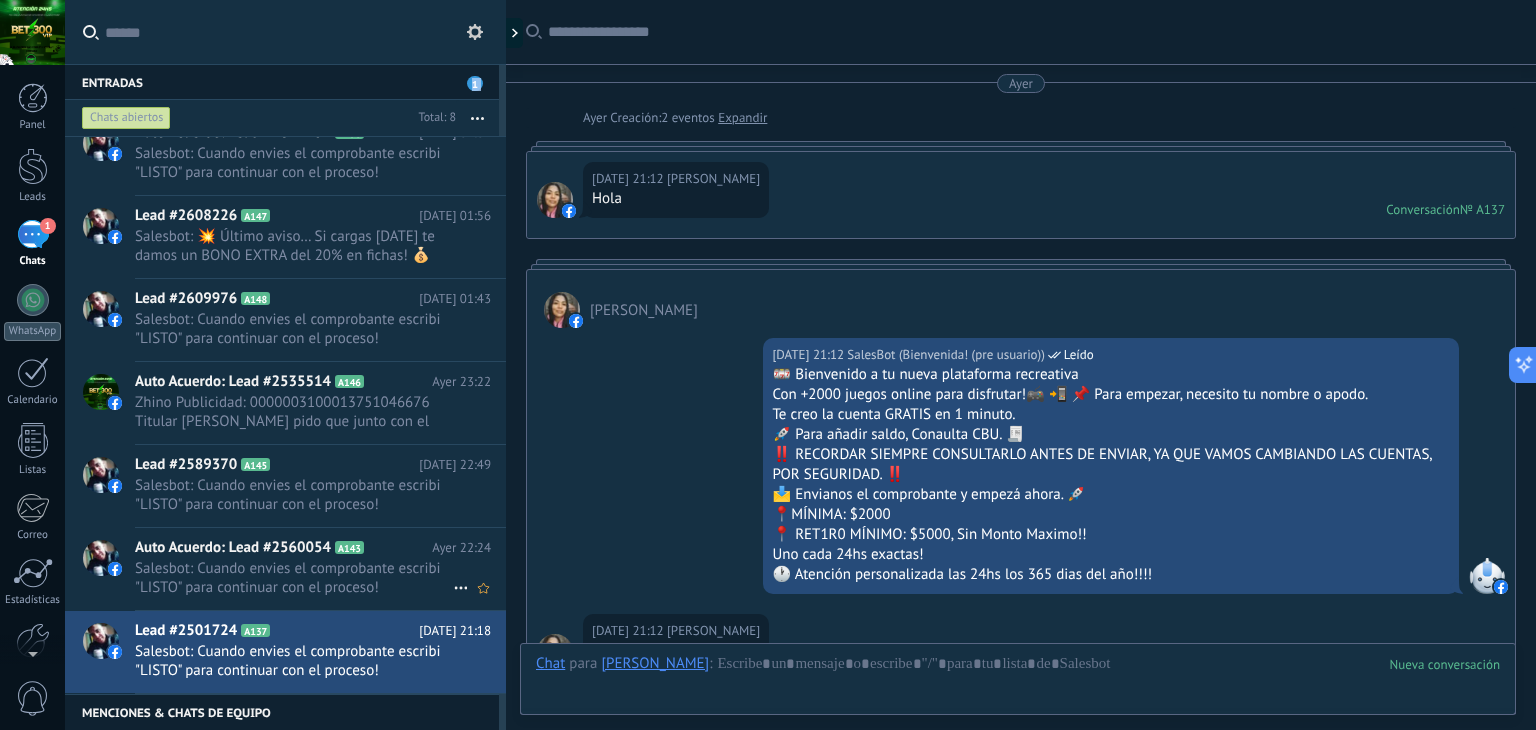 click on "Salesbot: Cuando envies el comprobante escribi "LISTO" para continuar con el proceso!" at bounding box center [294, 578] 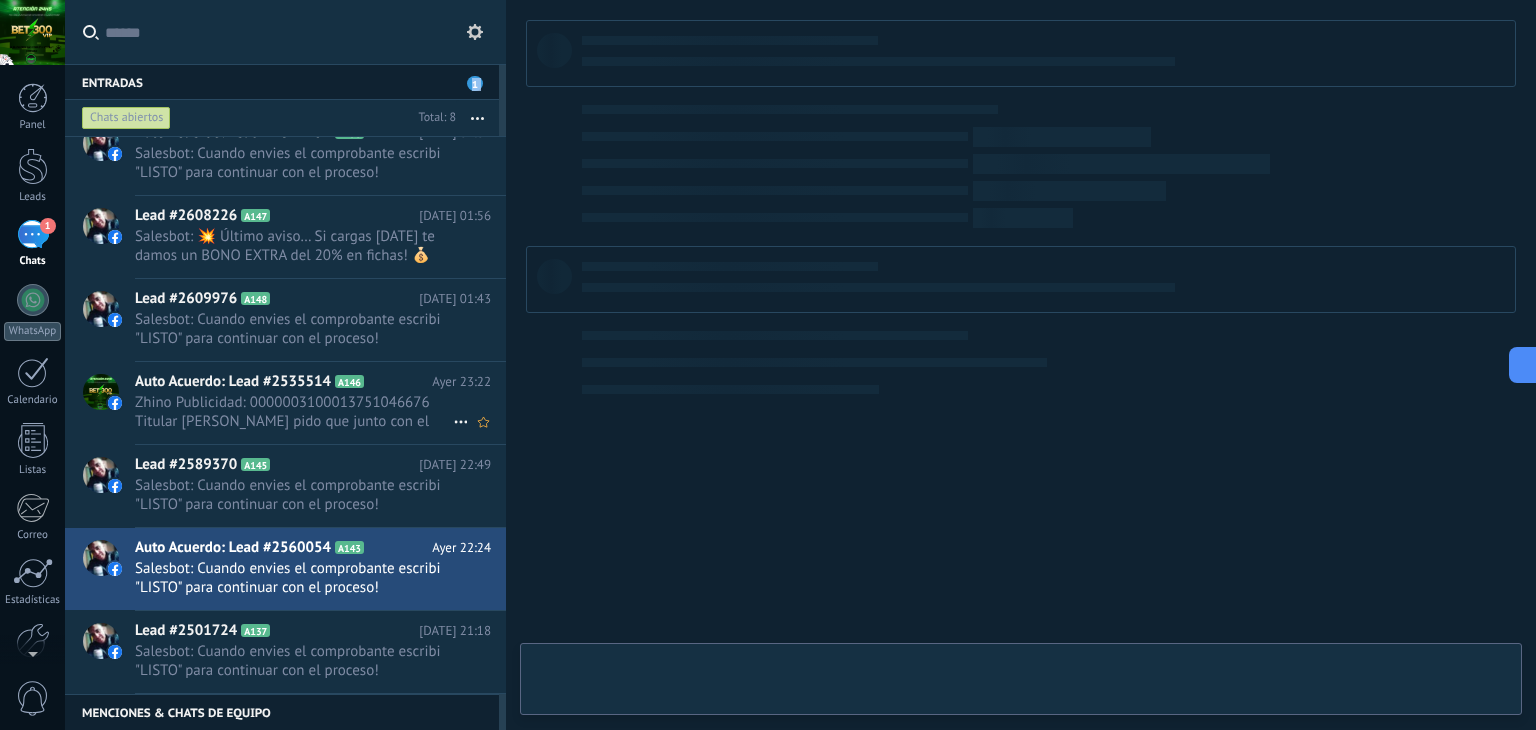 click on "Auto Acuerdo: Lead #2535514
A146
[DATE] 23:22
Zhino Publicidad: 0000003100013751046676
Titular [PERSON_NAME] pido que junto con el comprobante enves el nombre del titular ..." at bounding box center [320, 403] 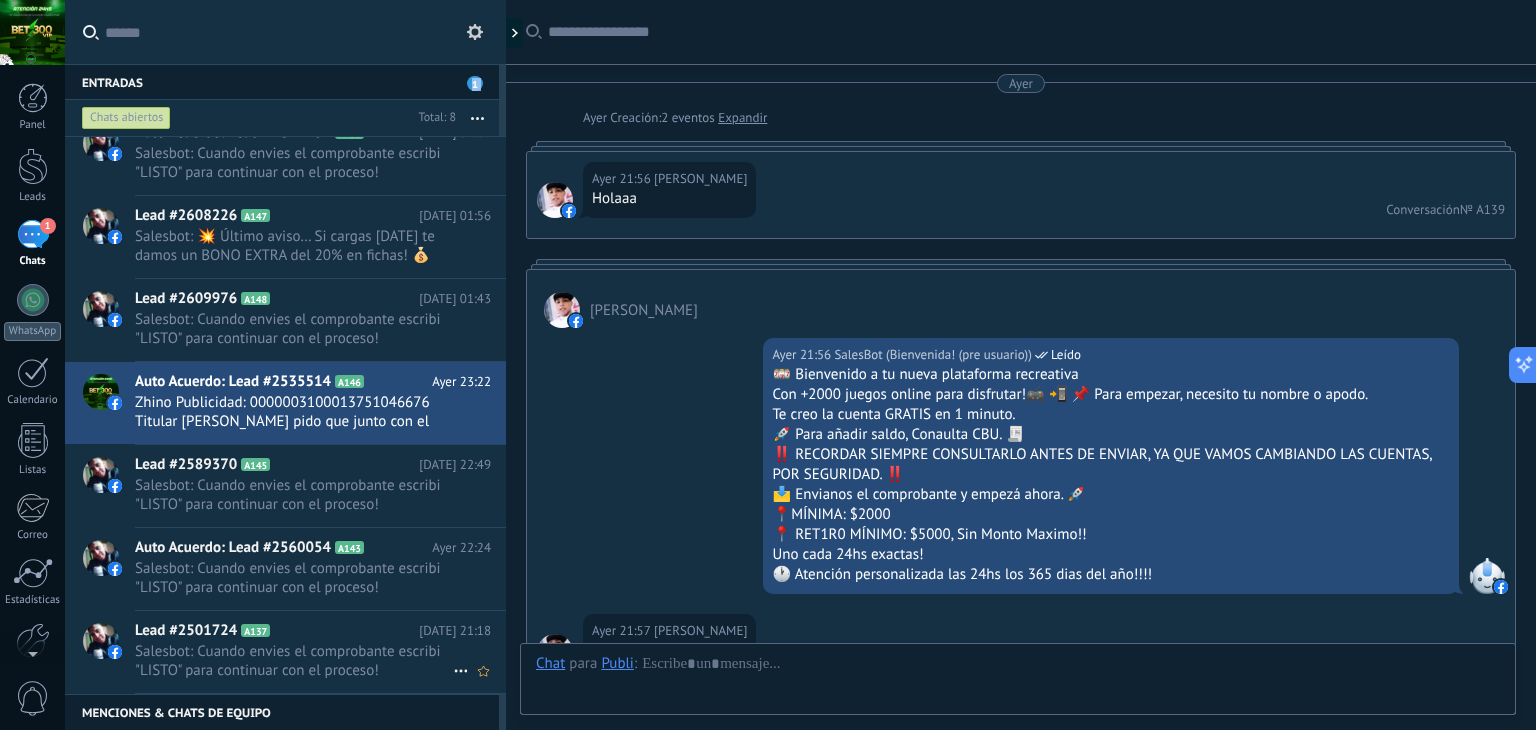 scroll, scrollTop: 3558, scrollLeft: 0, axis: vertical 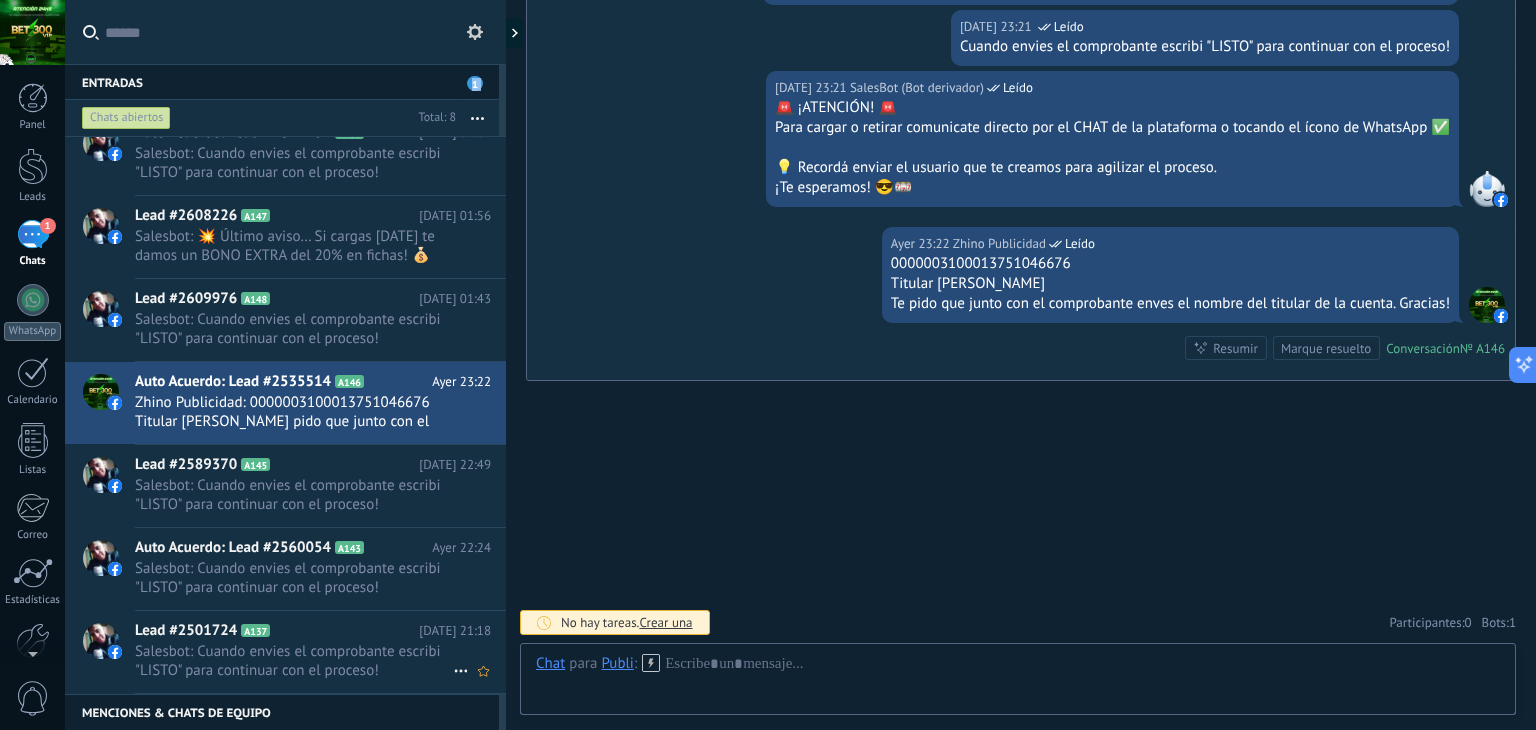 click 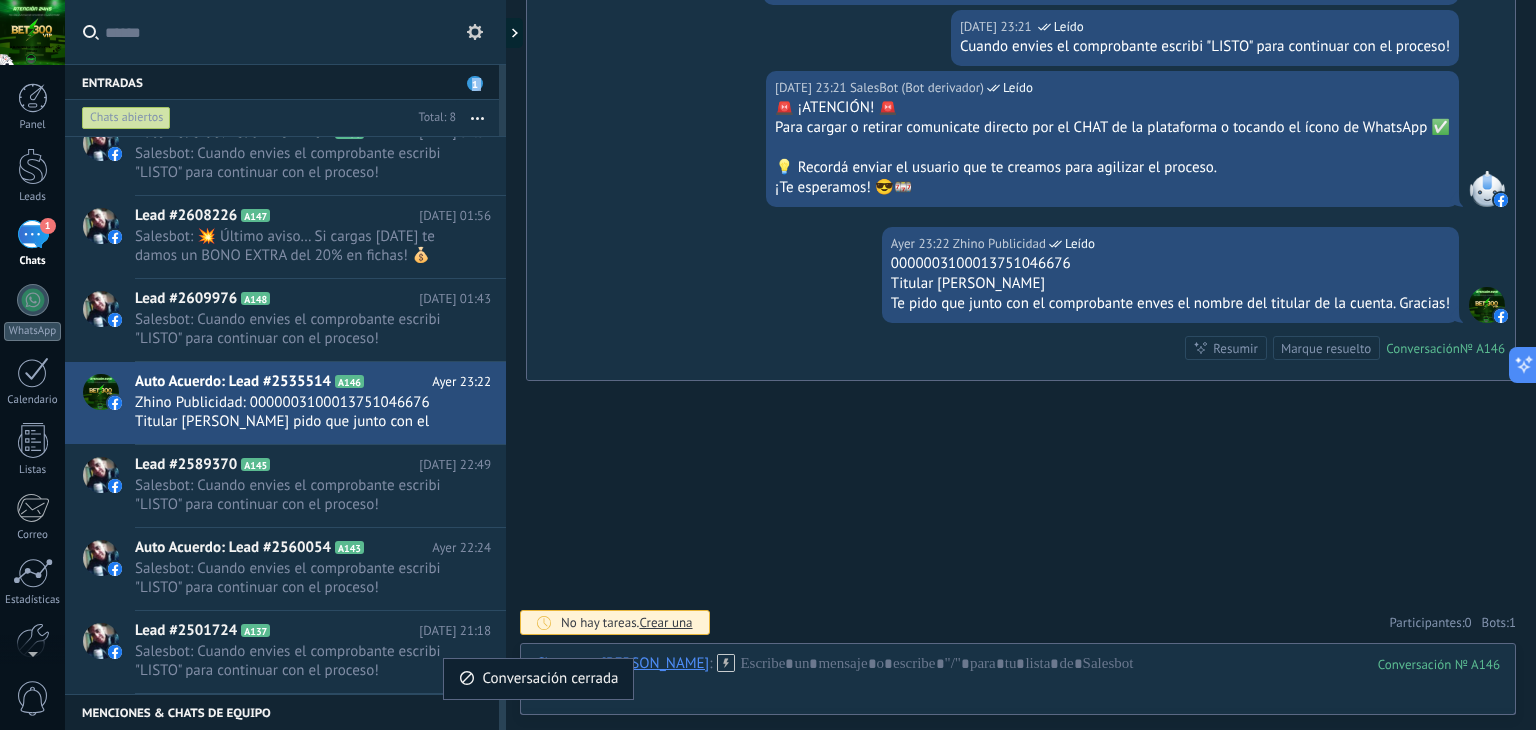 click on "Conversación cerrada" at bounding box center (538, 679) 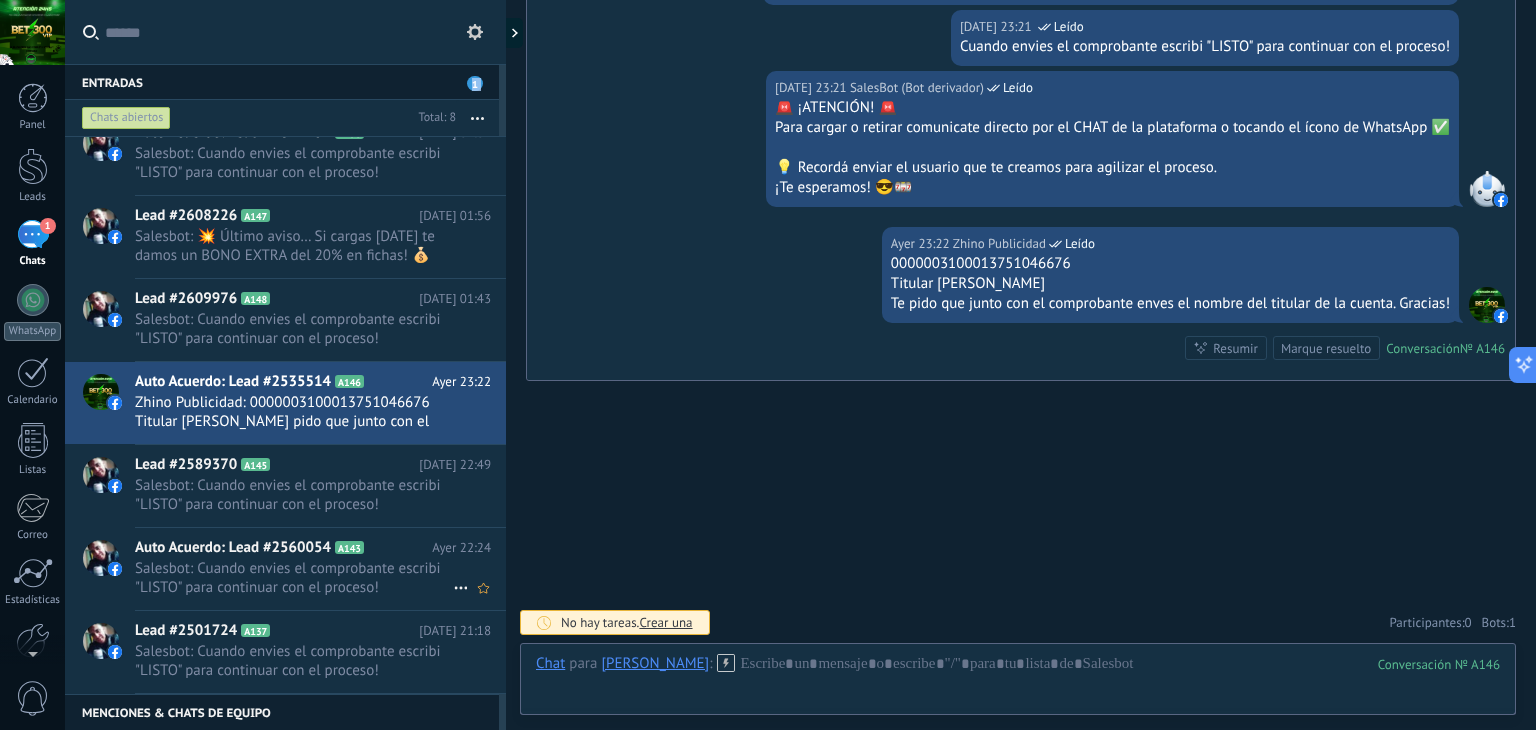 scroll, scrollTop: 6, scrollLeft: 0, axis: vertical 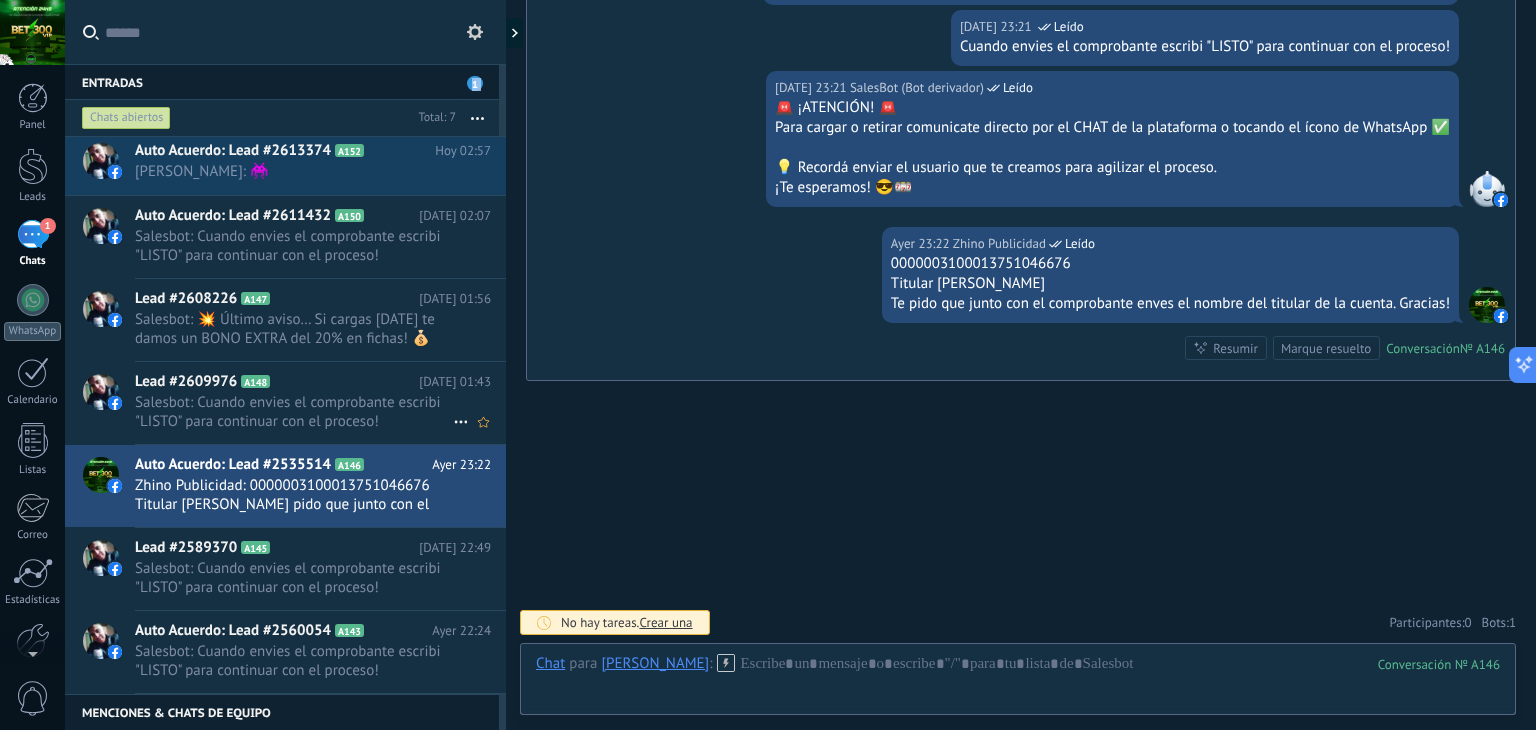 drag, startPoint x: 327, startPoint y: 413, endPoint x: 320, endPoint y: 380, distance: 33.734257 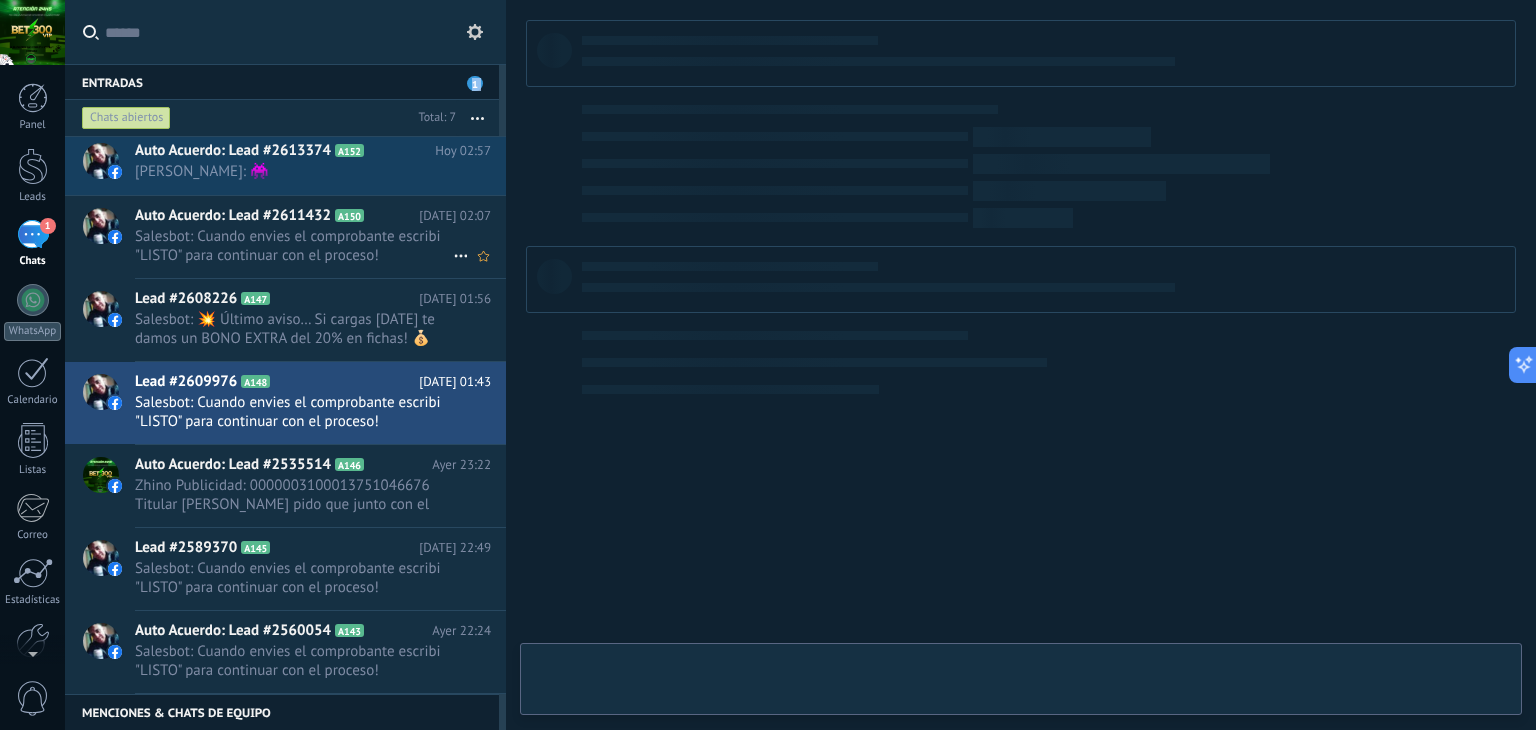 drag, startPoint x: 295, startPoint y: 320, endPoint x: 276, endPoint y: 237, distance: 85.146935 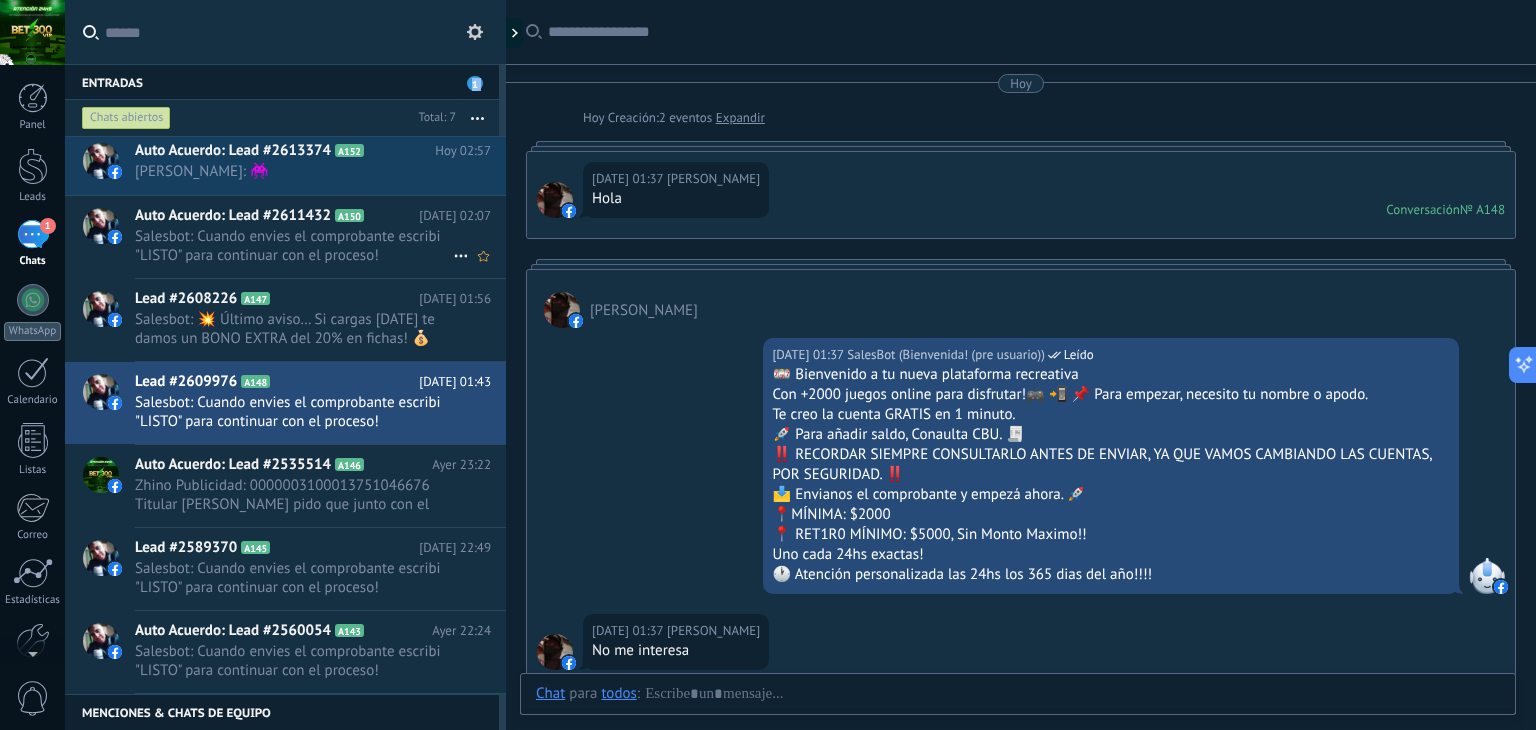scroll, scrollTop: 1120, scrollLeft: 0, axis: vertical 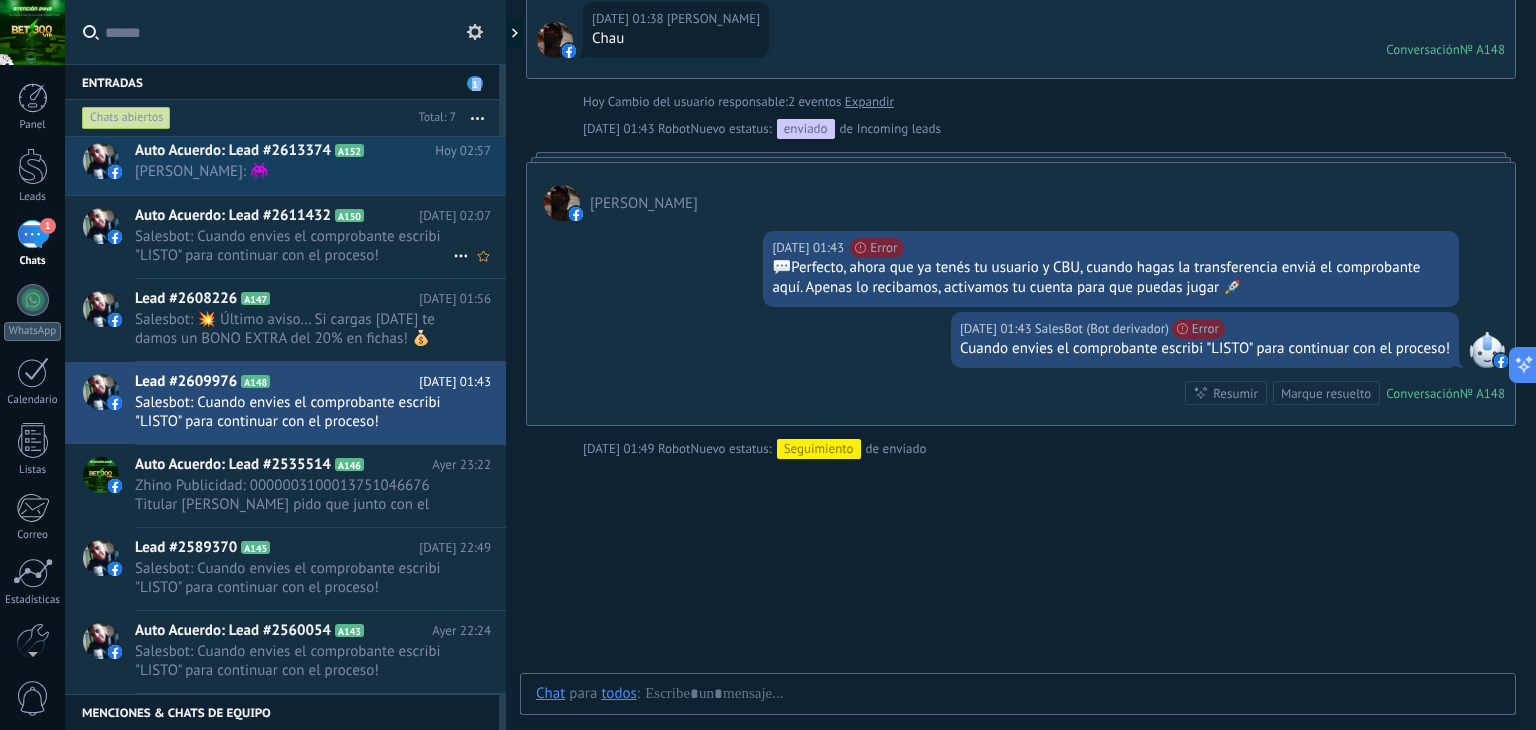 click on "Auto Acuerdo: Lead #2611432
A150
[DATE] 02:07
Salesbot: Cuando envies el comprobante escribi "LISTO" para continuar con el proceso!" at bounding box center [320, 237] 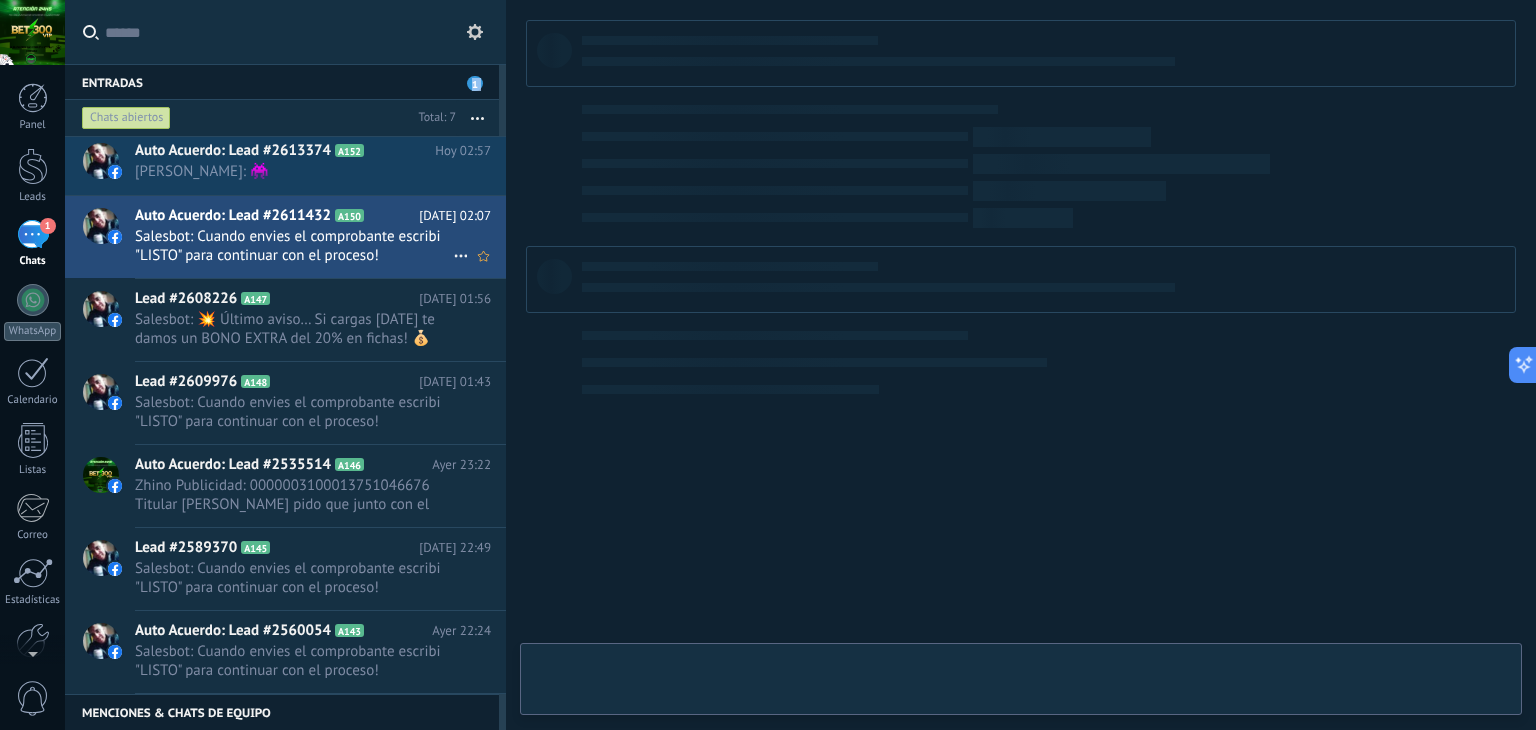 scroll, scrollTop: 0, scrollLeft: 0, axis: both 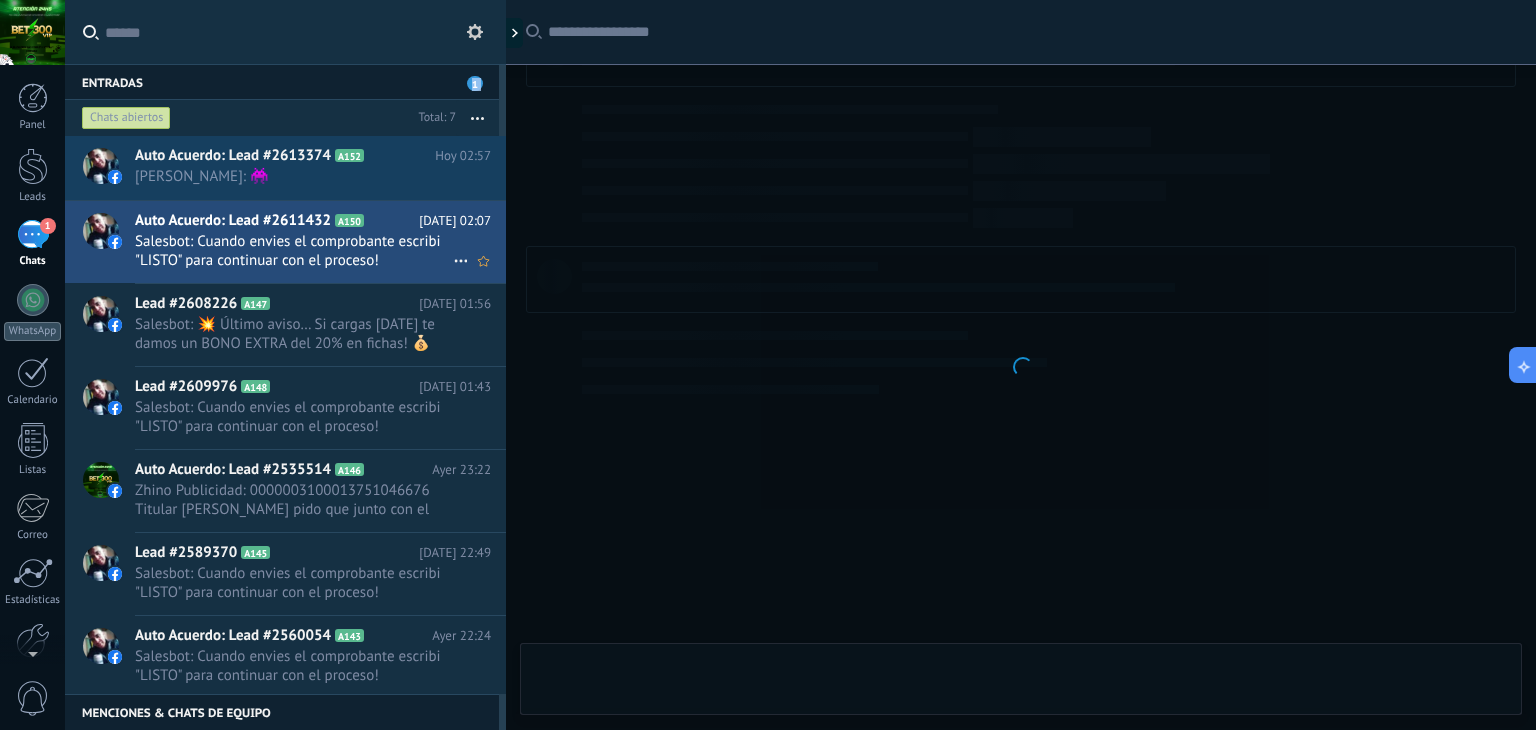 drag, startPoint x: 252, startPoint y: 269, endPoint x: 240, endPoint y: 307, distance: 39.849716 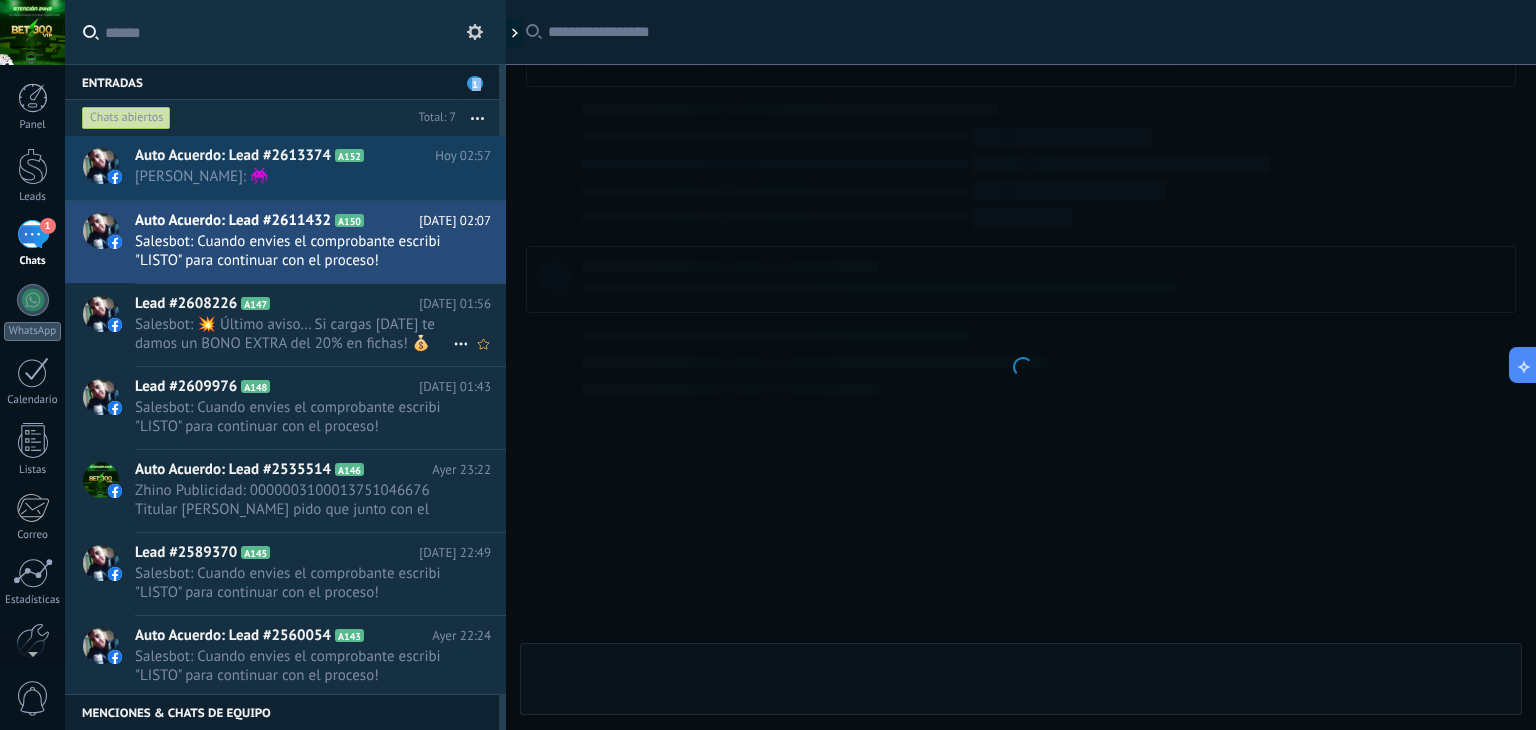 click on "Auto Acuerdo: Lead #2611432
A150
[DATE] 02:07
Salesbot: Cuando envies el comprobante escribi "LISTO" para continuar con el proceso!" at bounding box center (320, 242) 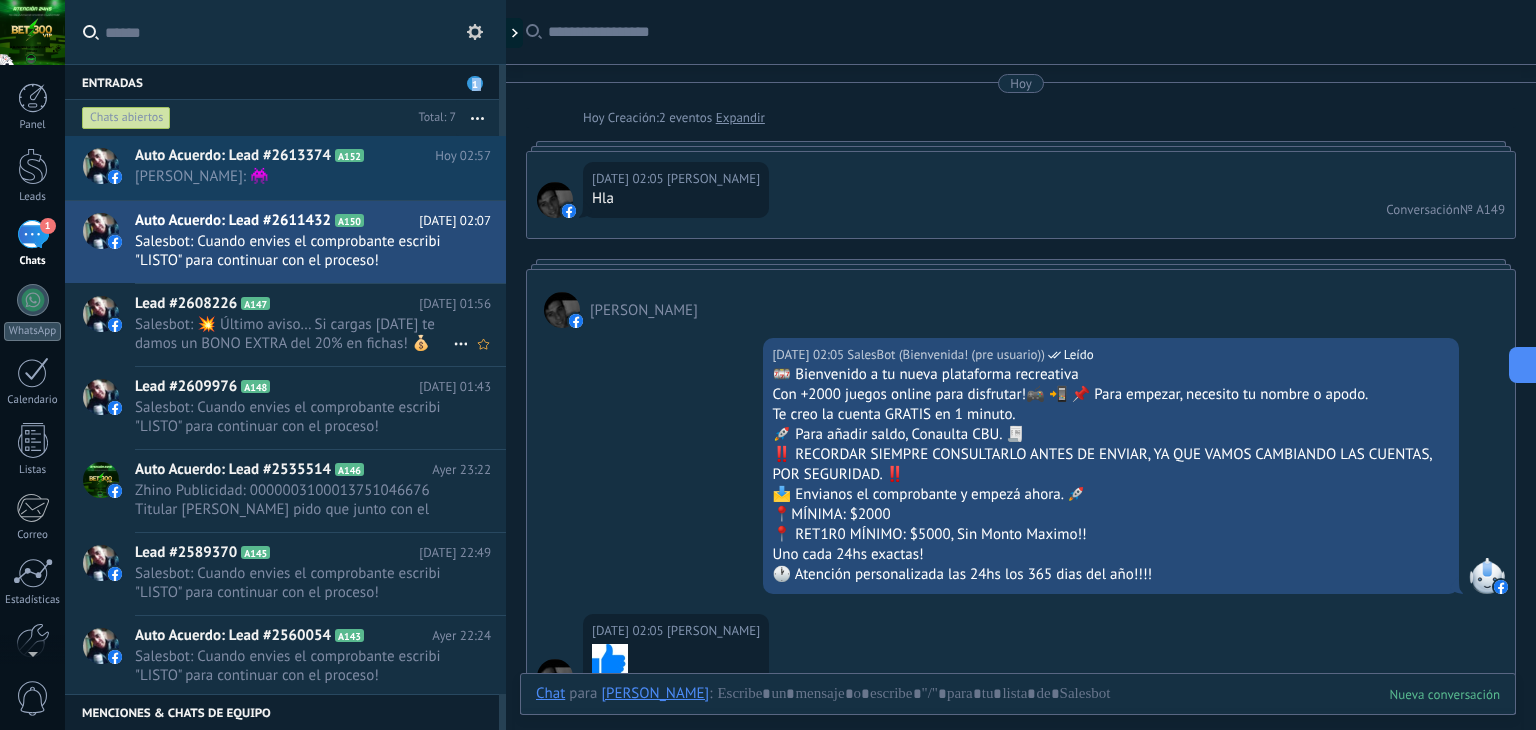 scroll, scrollTop: 1524, scrollLeft: 0, axis: vertical 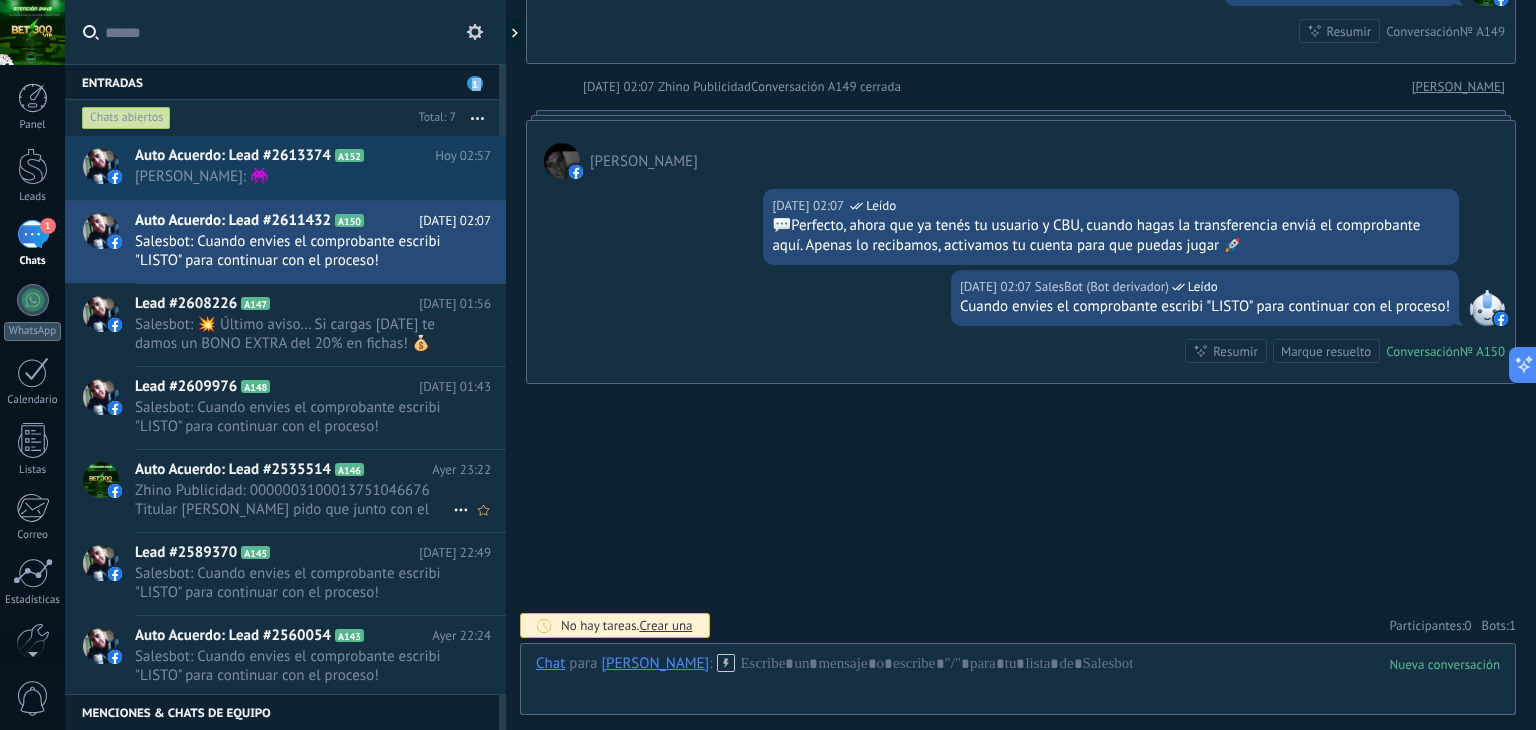 drag, startPoint x: 243, startPoint y: 457, endPoint x: 230, endPoint y: 474, distance: 21.400934 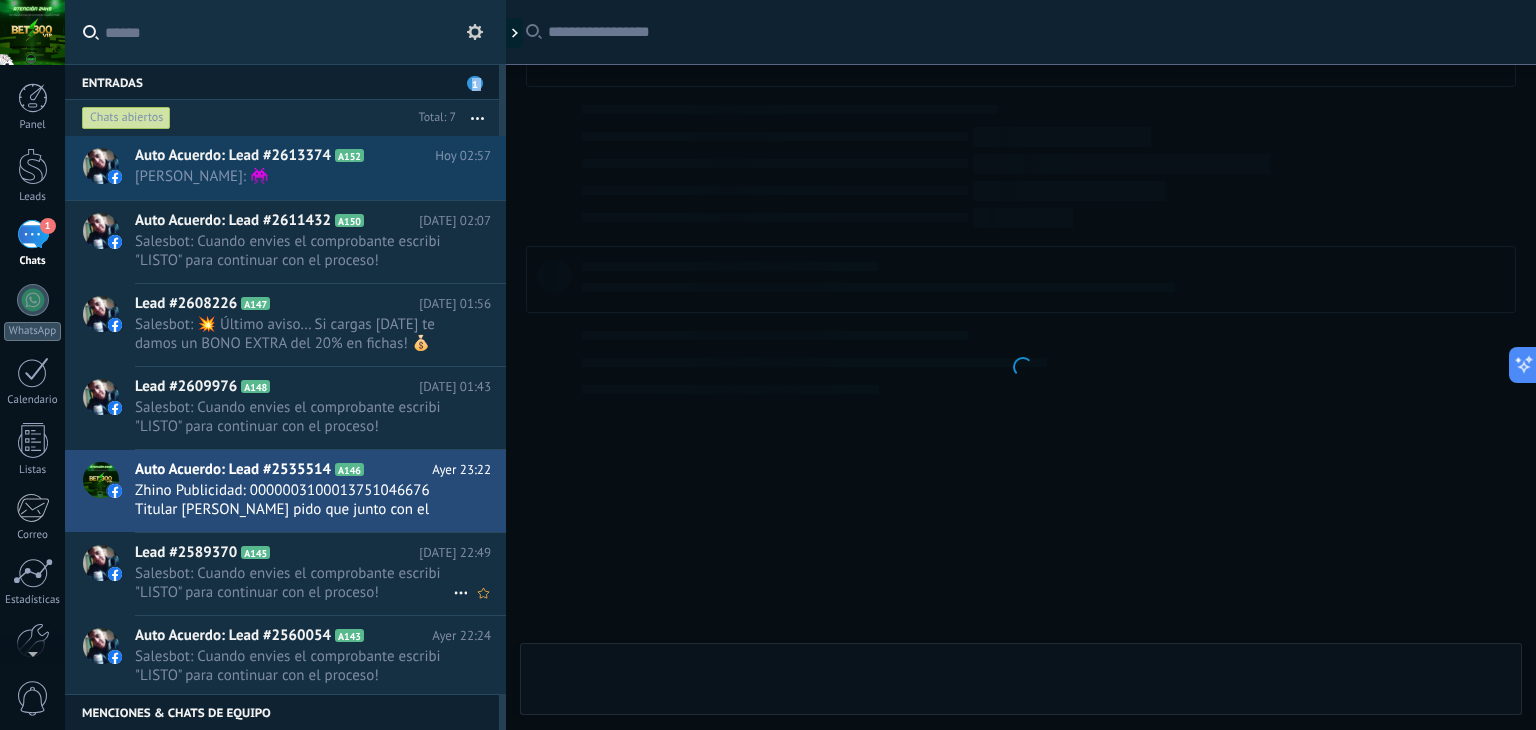 click on "A145" at bounding box center (255, 552) 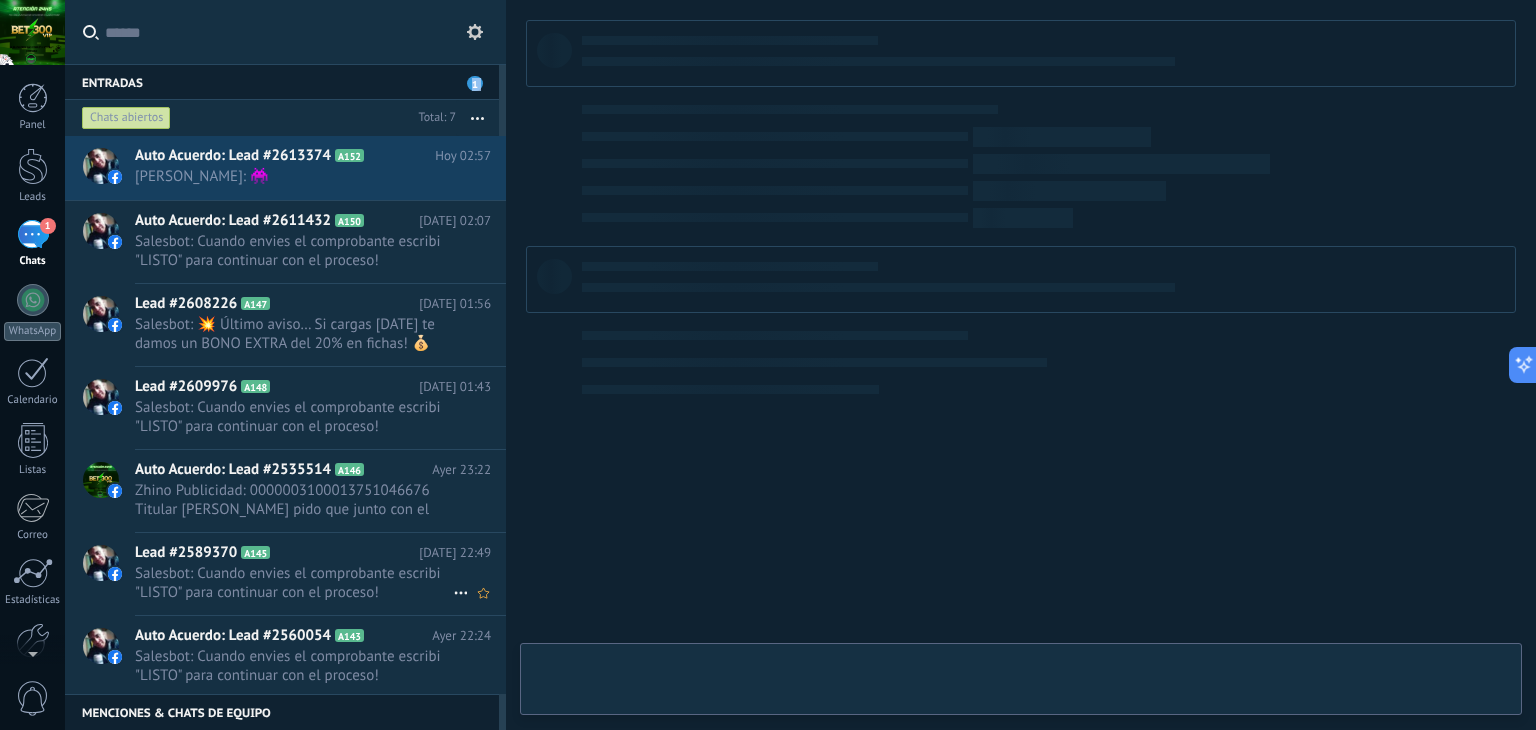 click on "Salesbot: Cuando envies el comprobante escribi "LISTO" para continuar con el proceso!" at bounding box center (294, 583) 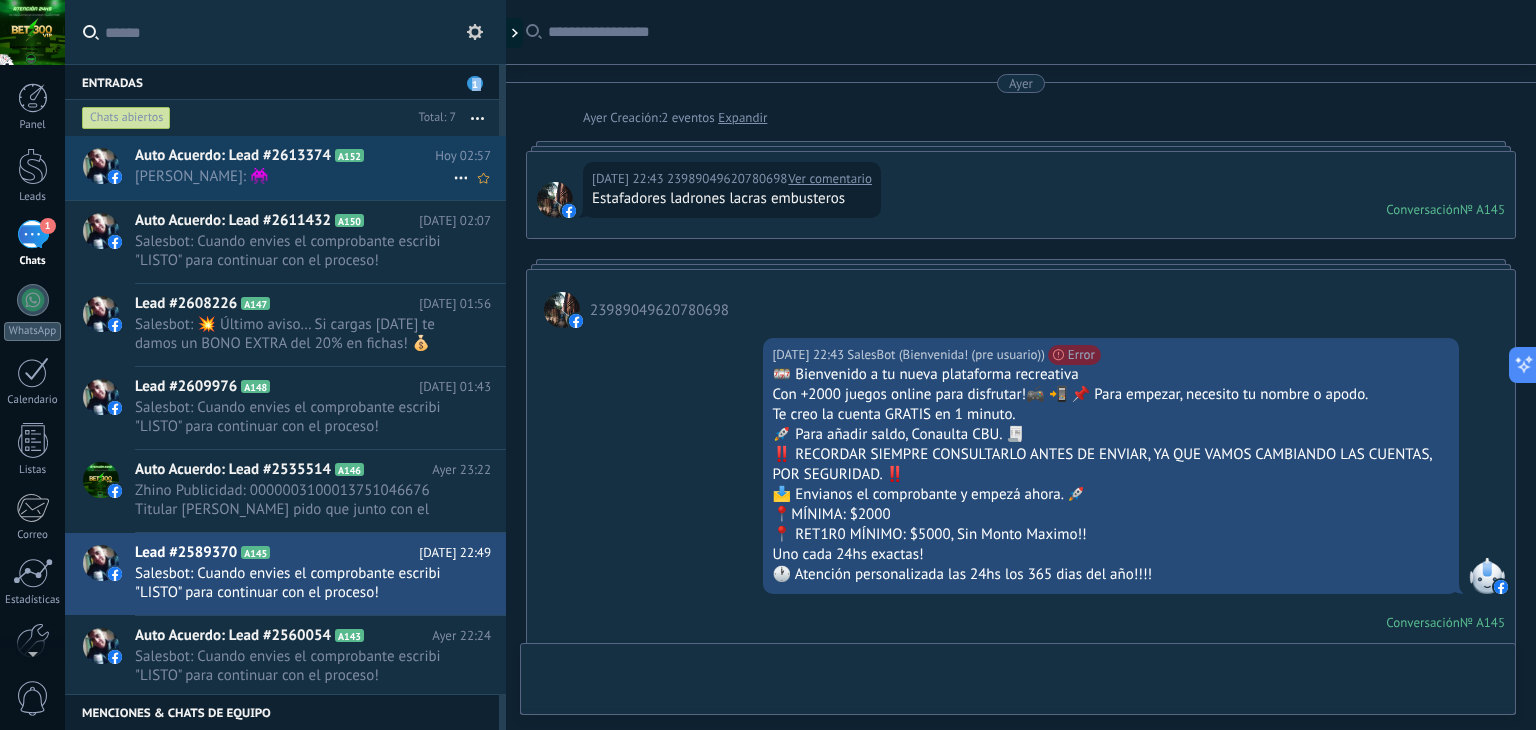 scroll, scrollTop: 574, scrollLeft: 0, axis: vertical 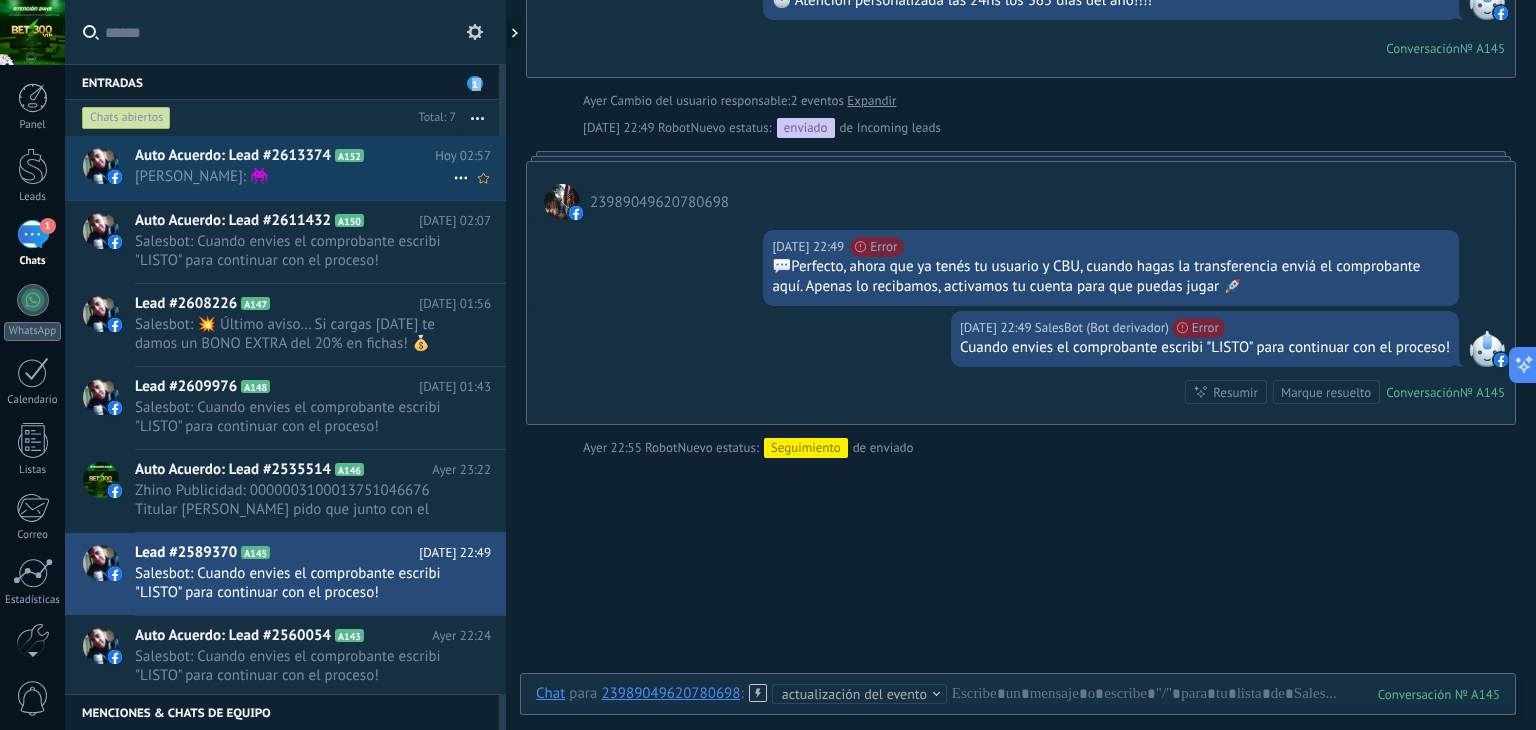 click on "[PERSON_NAME]: 👾" at bounding box center [294, 176] 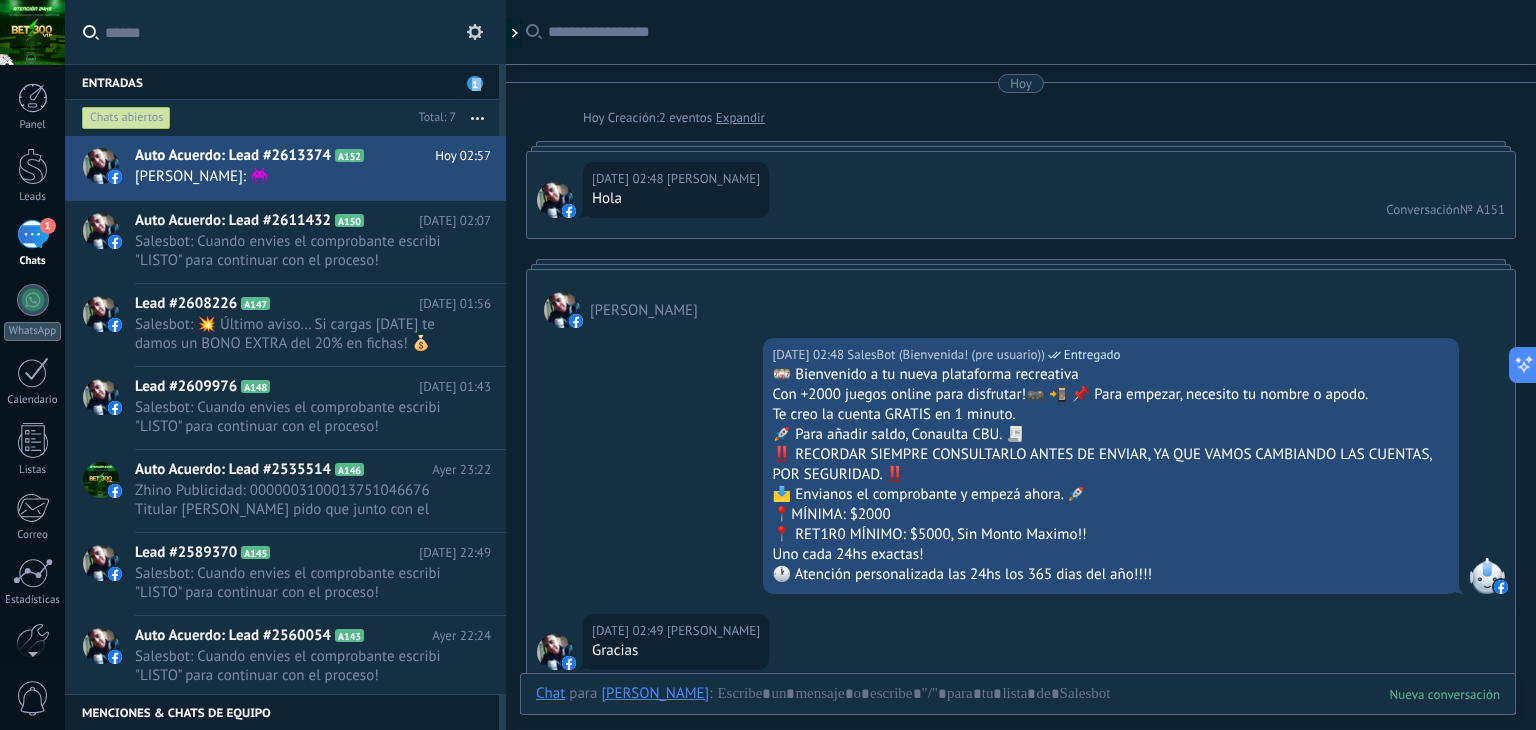 scroll, scrollTop: 1592, scrollLeft: 0, axis: vertical 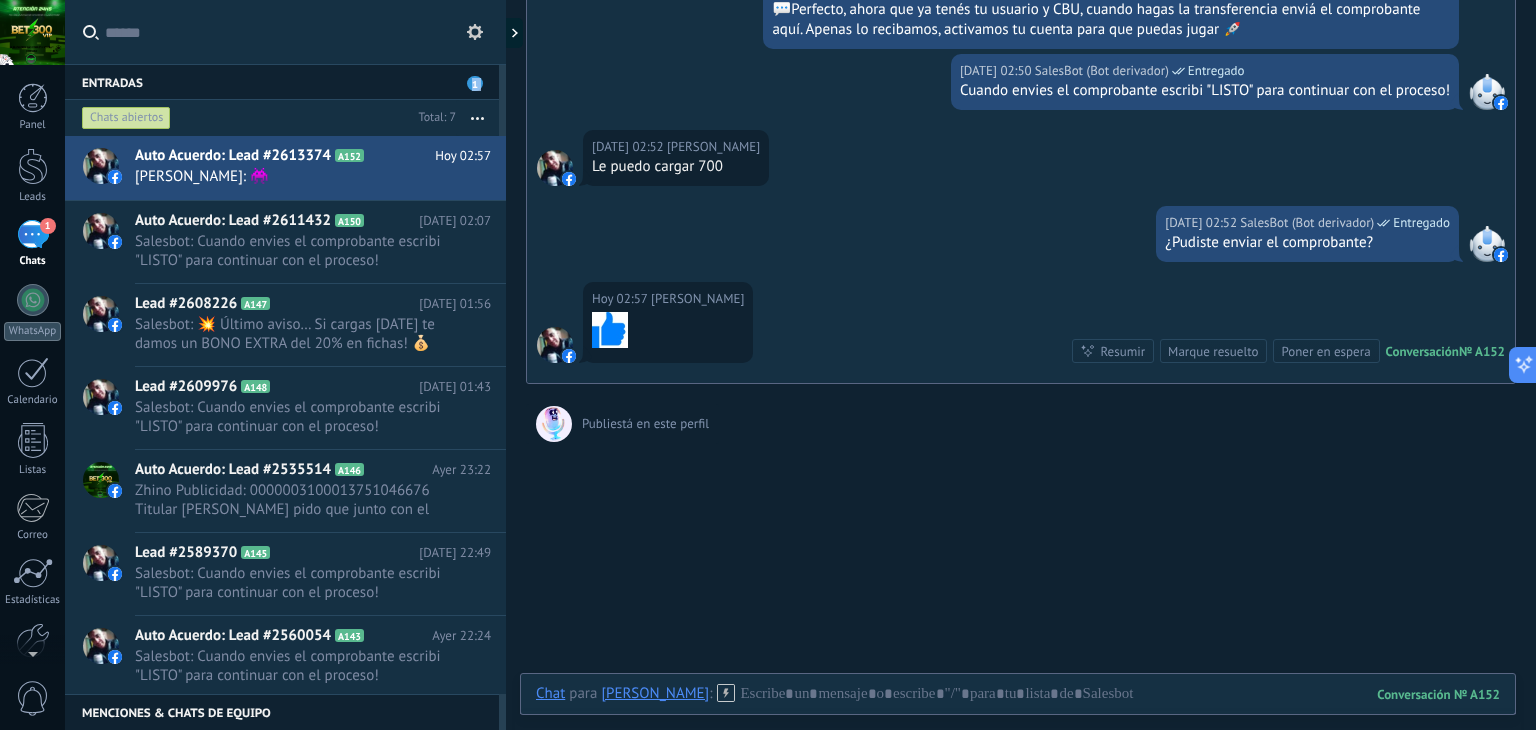 click on "1" at bounding box center (475, 83) 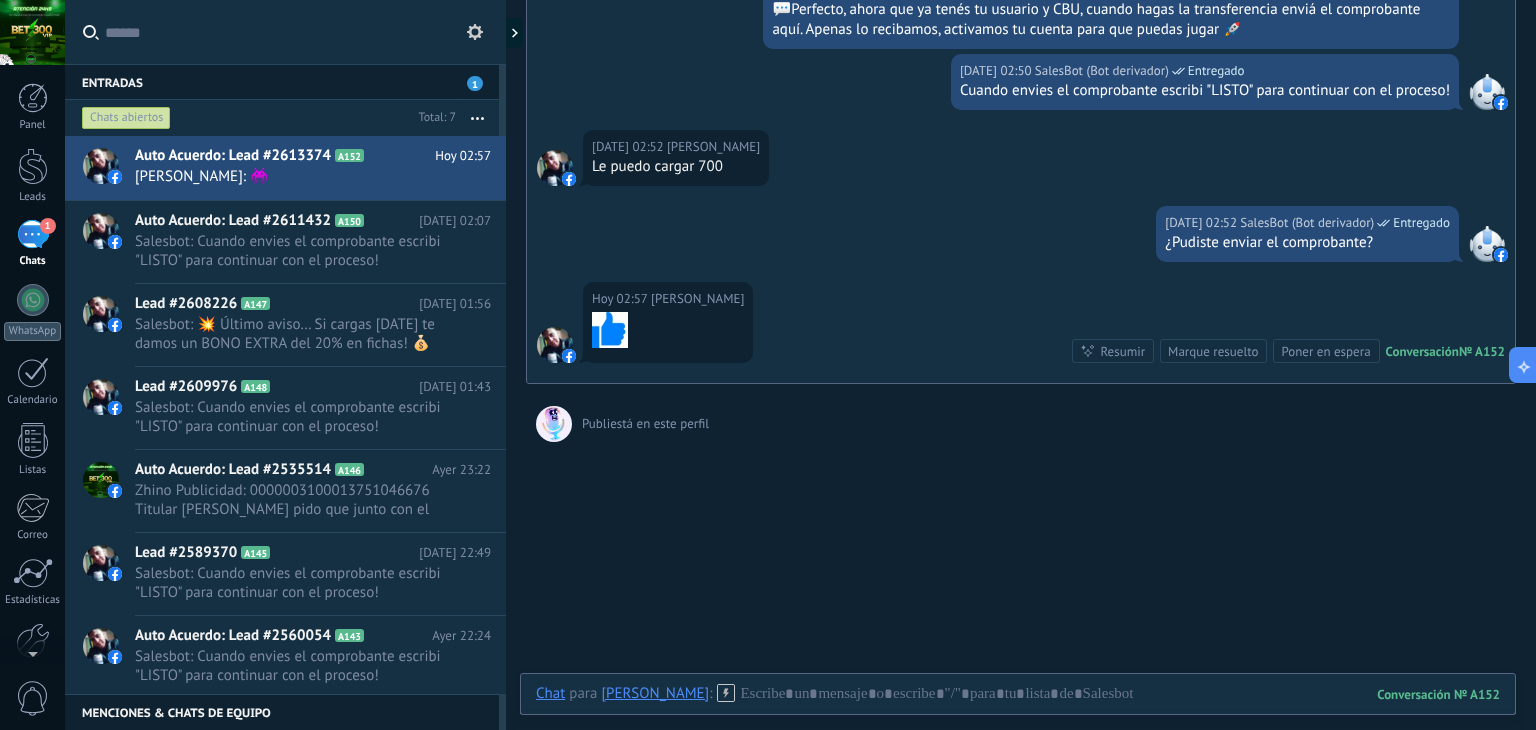 click on "1" at bounding box center [475, 83] 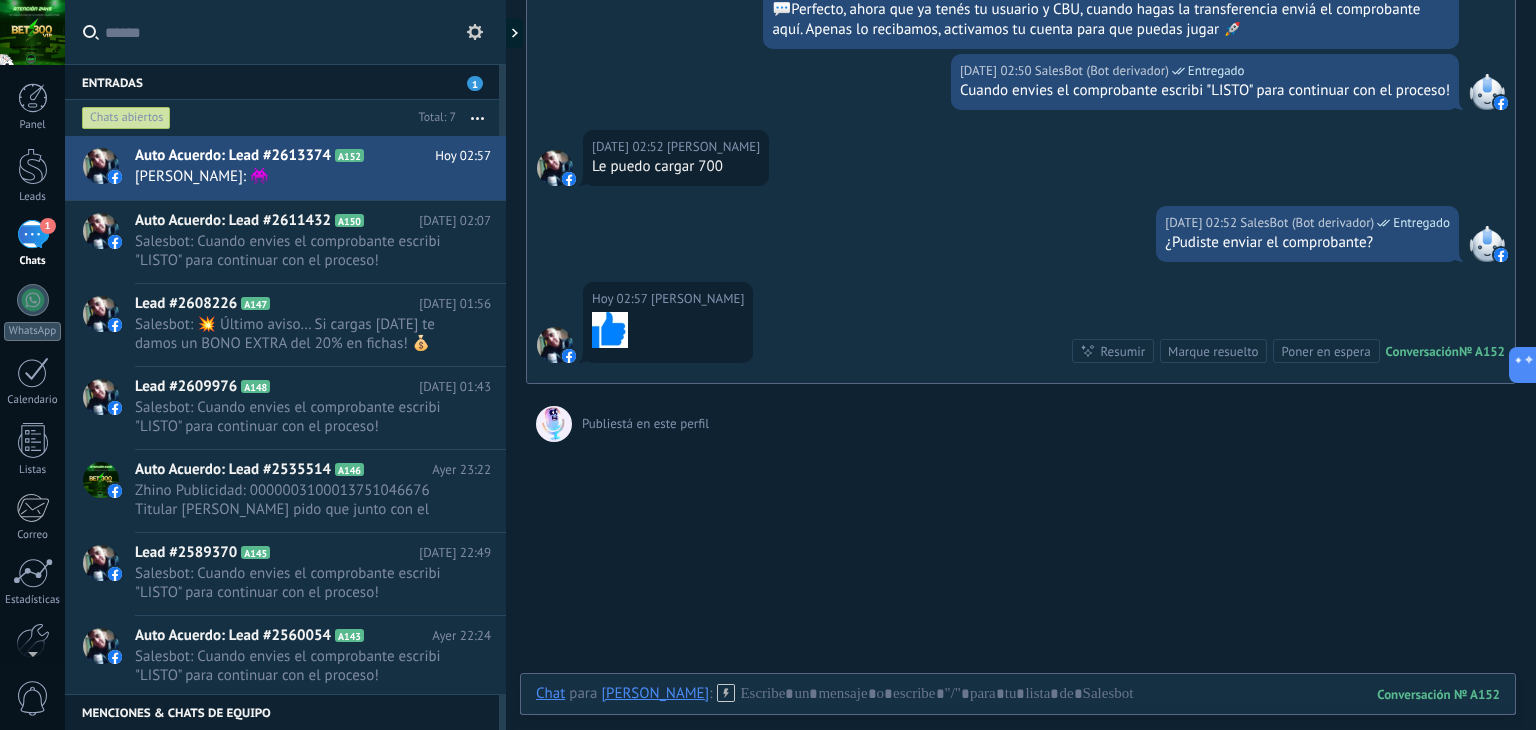 click on "1" at bounding box center (475, 83) 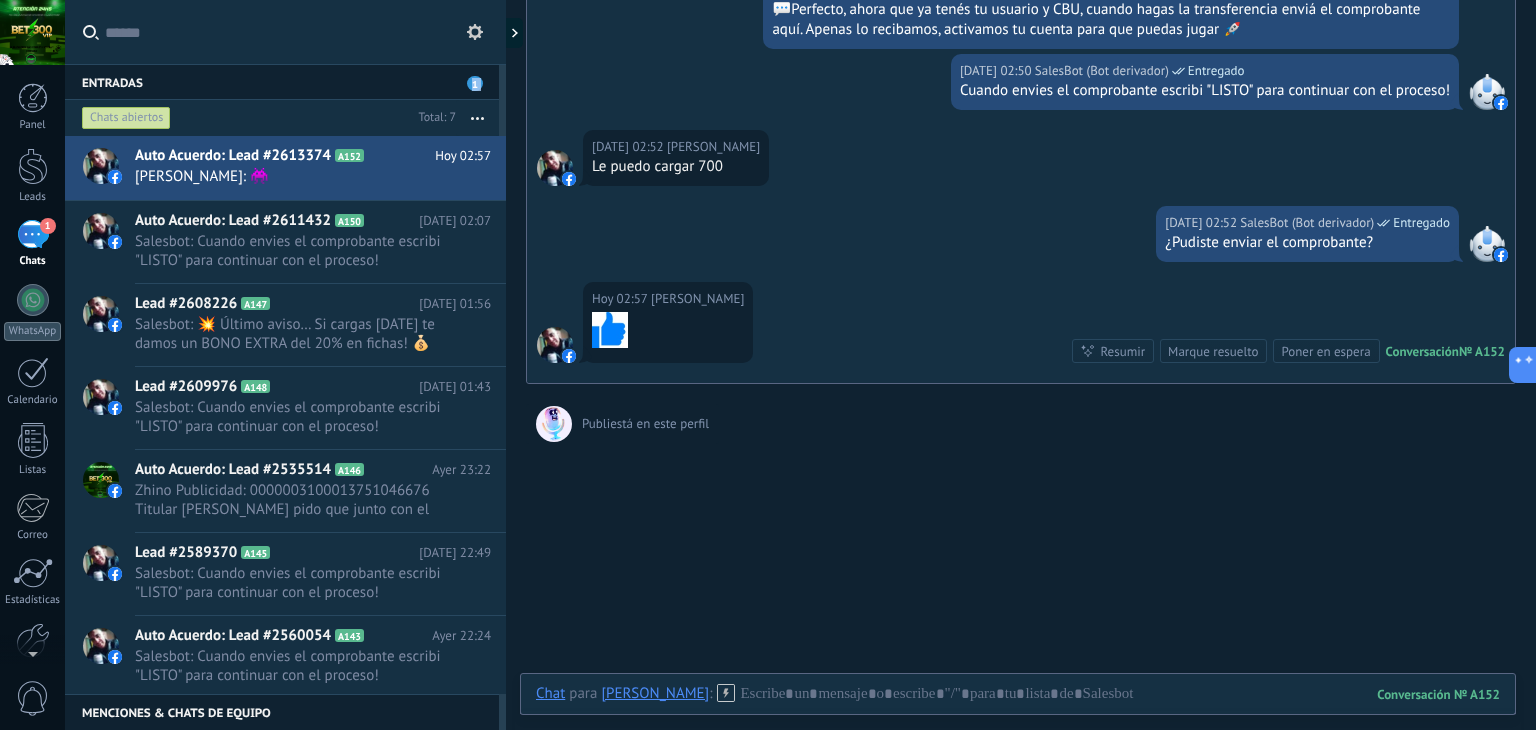 click on "1" at bounding box center (475, 83) 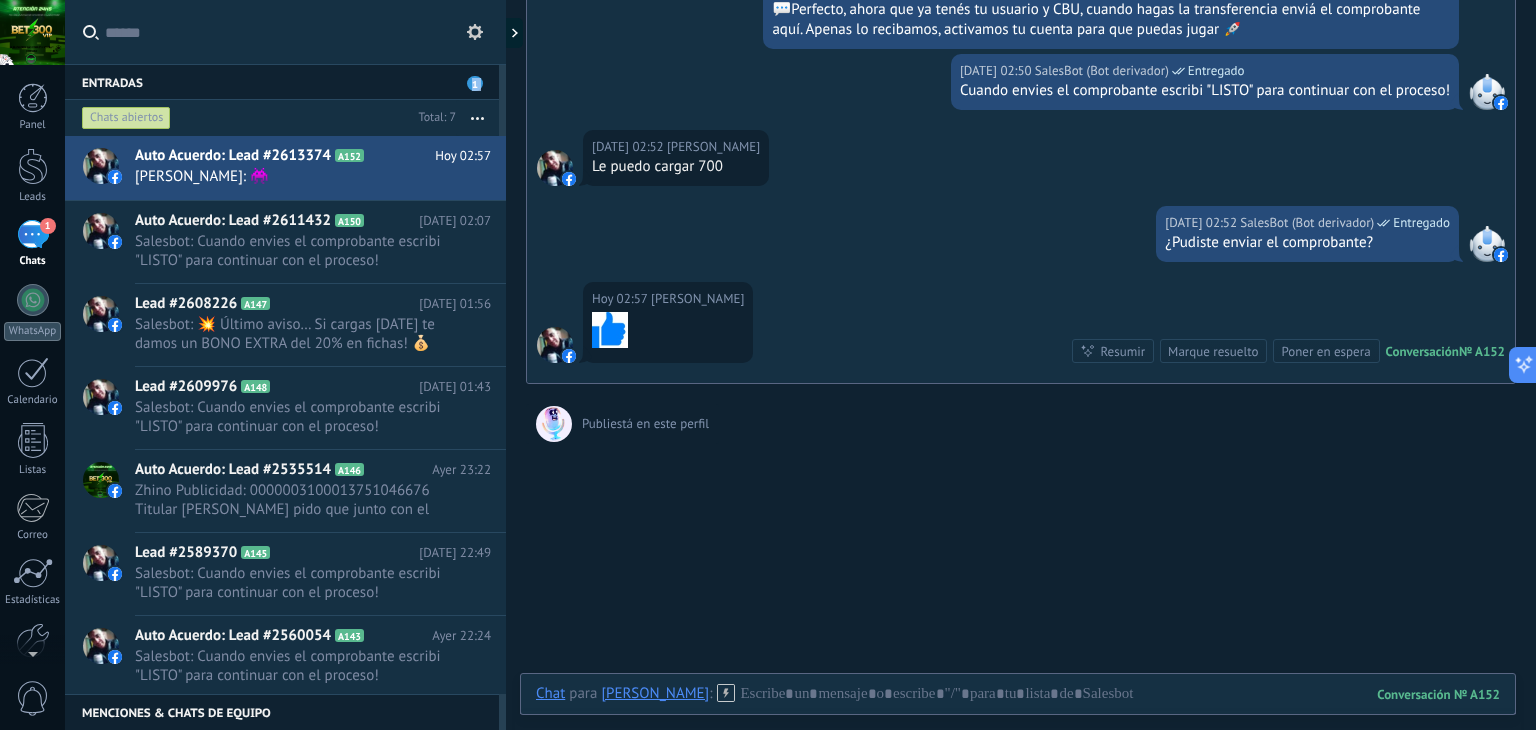 click on "1" at bounding box center (475, 83) 